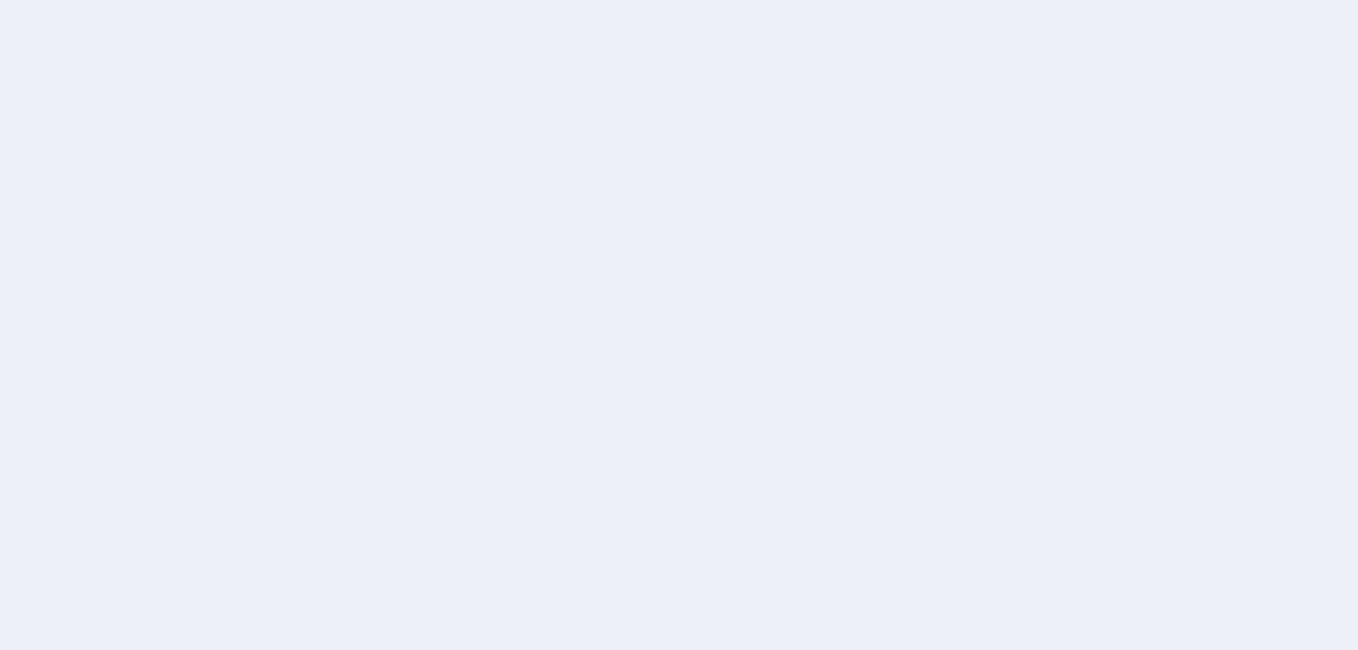 scroll, scrollTop: 0, scrollLeft: 0, axis: both 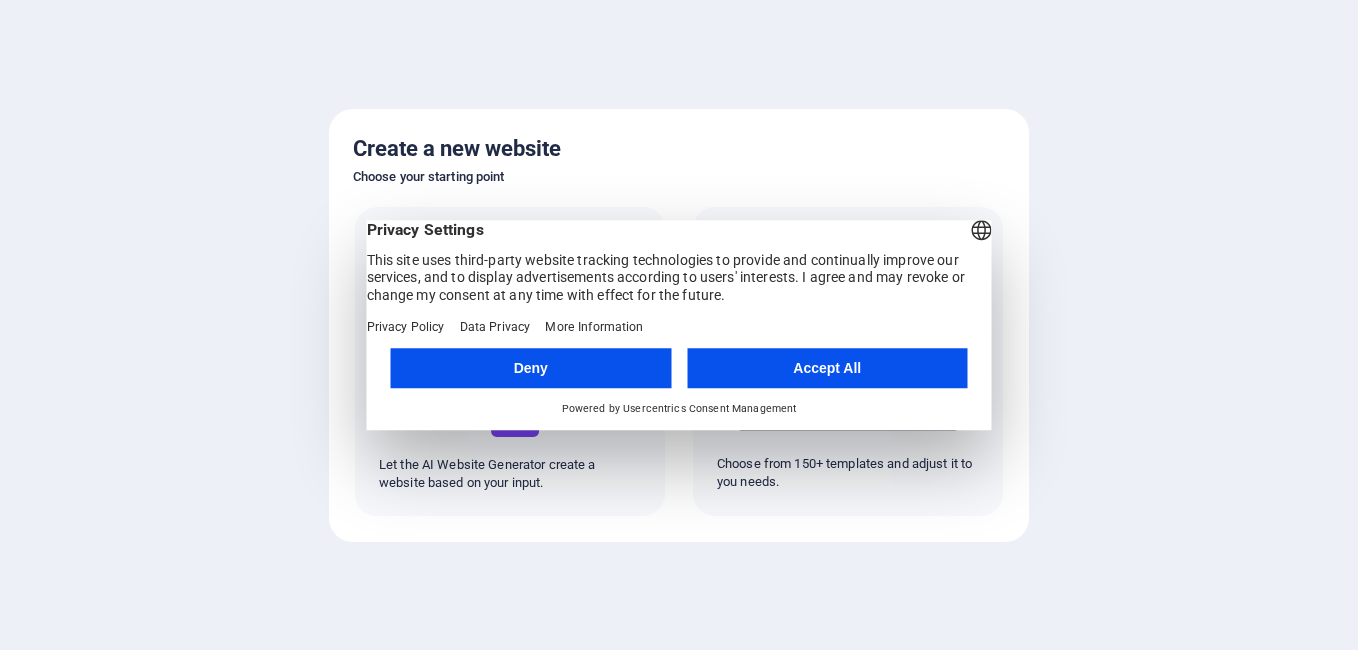 click on "Accept All" at bounding box center [827, 368] 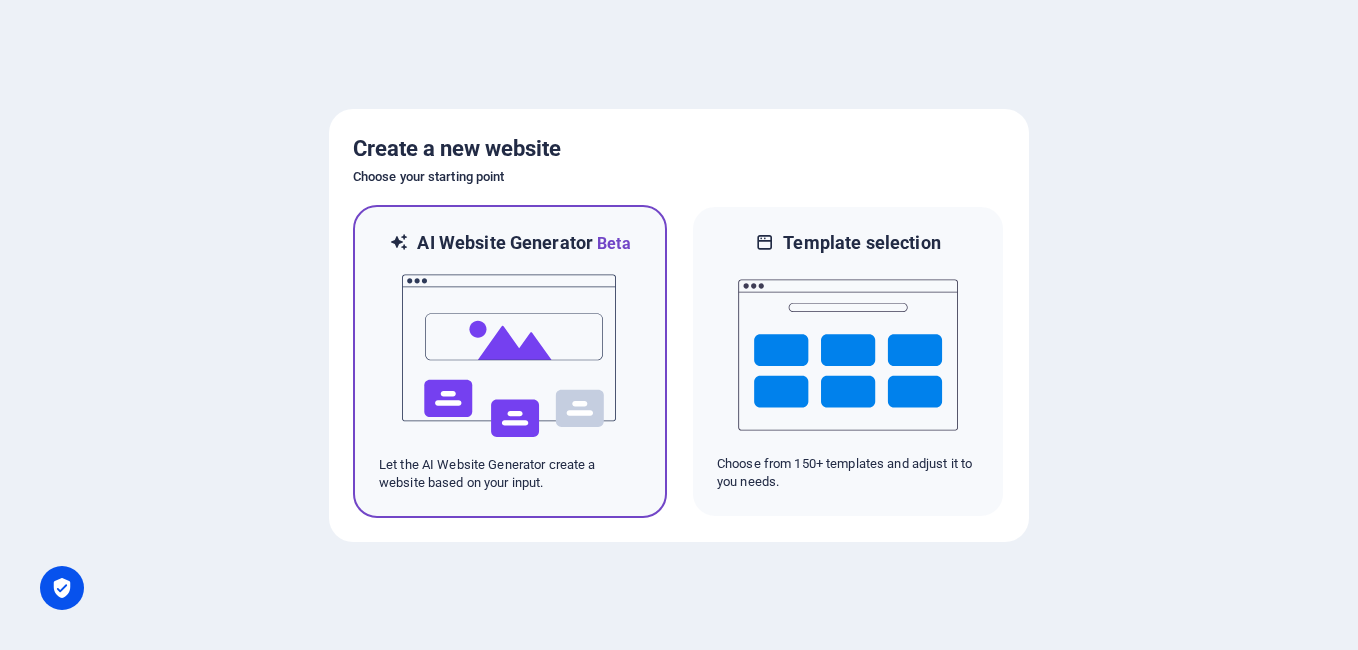 click at bounding box center [510, 356] 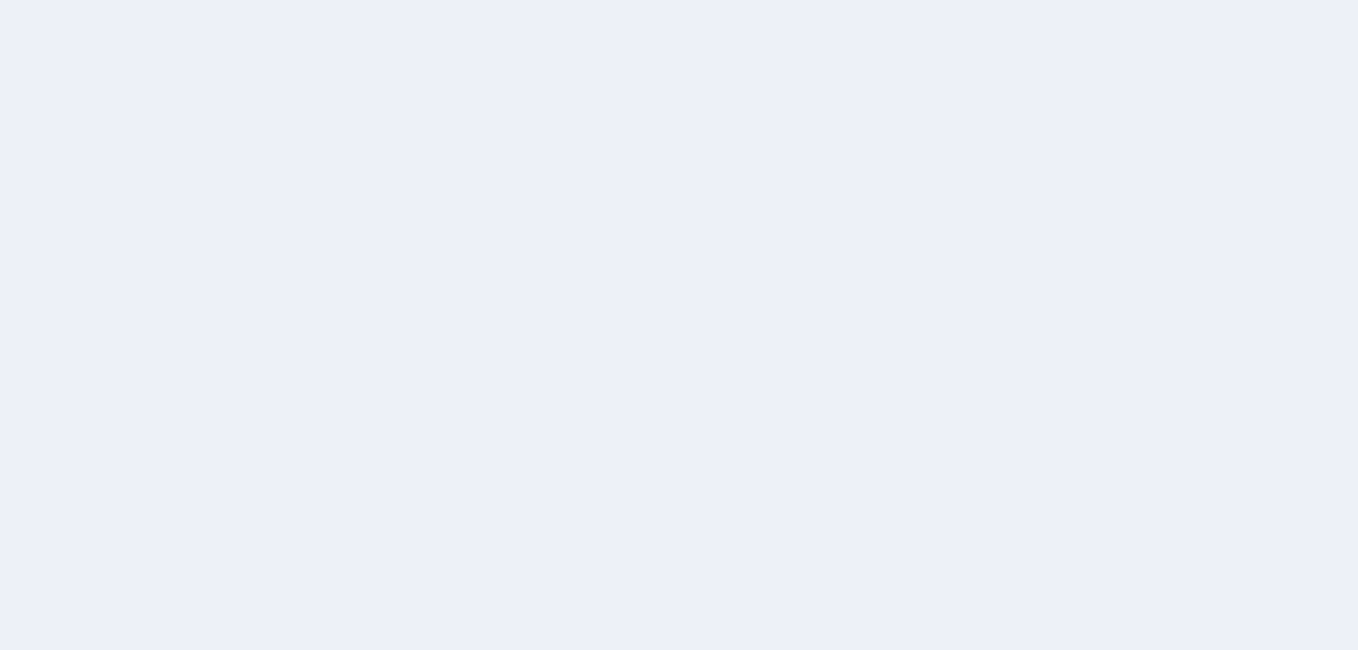 scroll, scrollTop: 0, scrollLeft: 0, axis: both 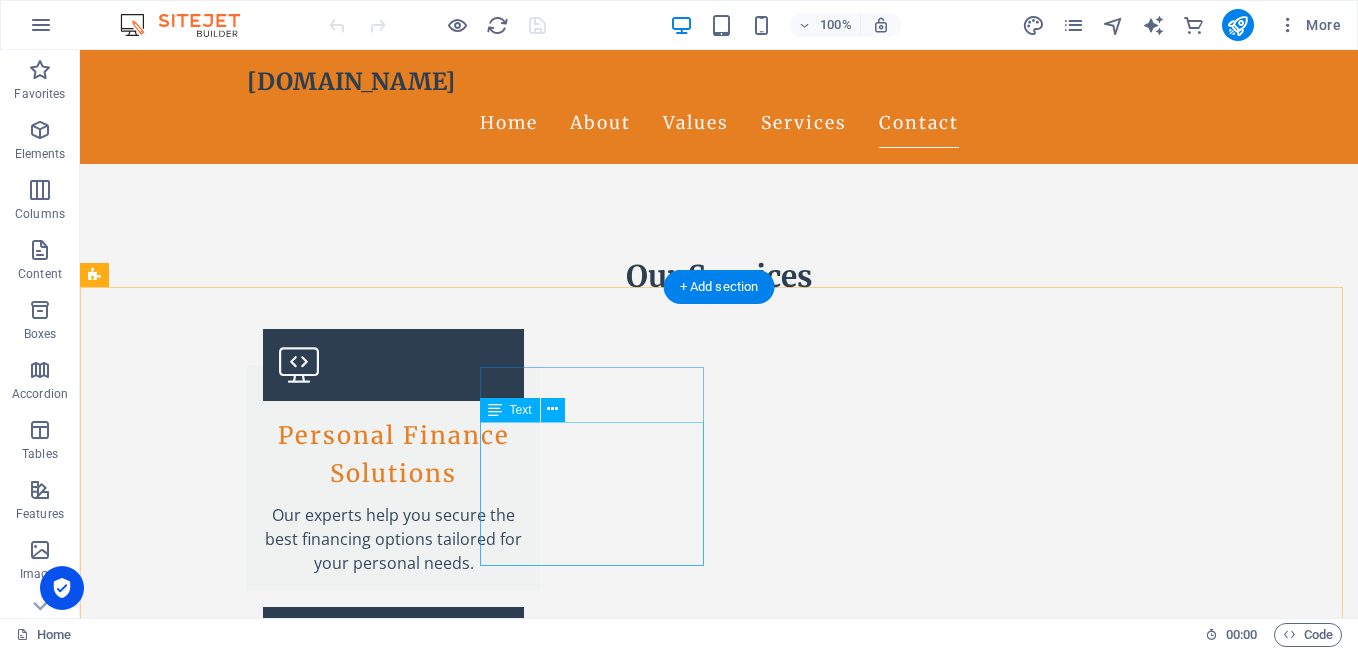 click on "[STREET_ADDRESS] Phone:  [PHONE_NUMBER] Mobile:  Email:  [EMAIL_ADDRESS][DOMAIN_NAME]" at bounding box center (208, 3201) 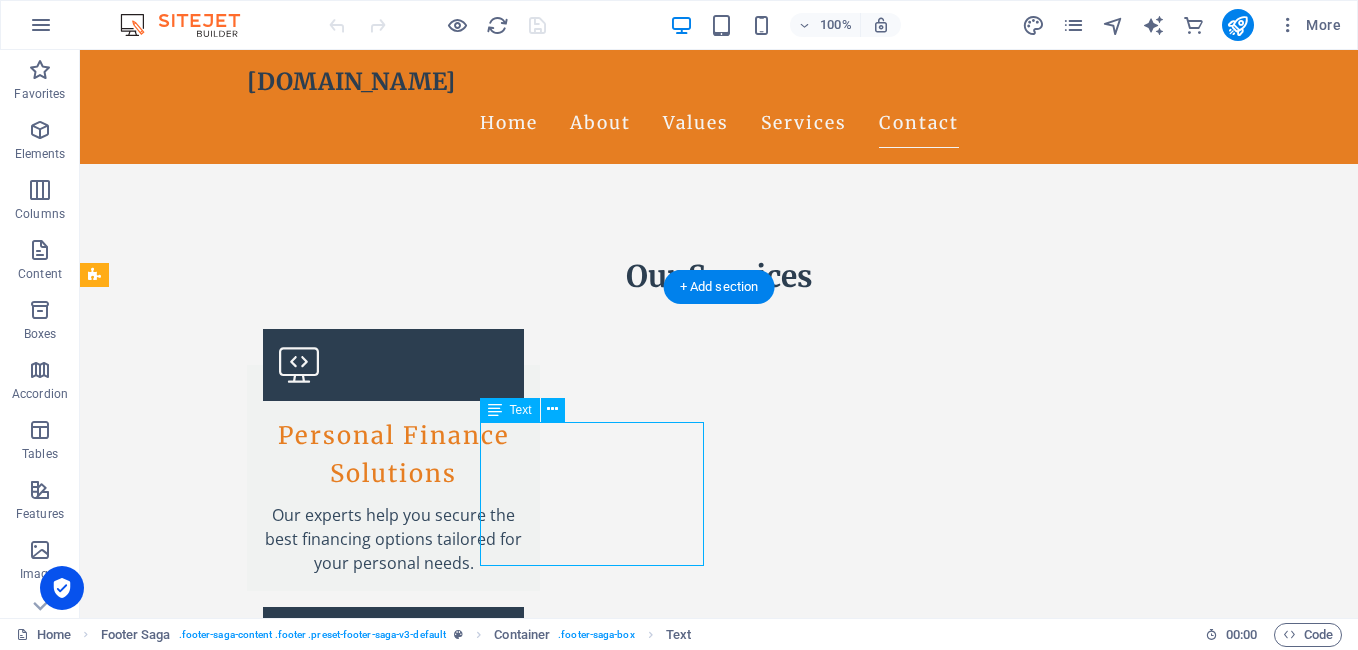 click on "[STREET_ADDRESS] Phone:  [PHONE_NUMBER] Mobile:  Email:  [EMAIL_ADDRESS][DOMAIN_NAME]" at bounding box center [208, 3201] 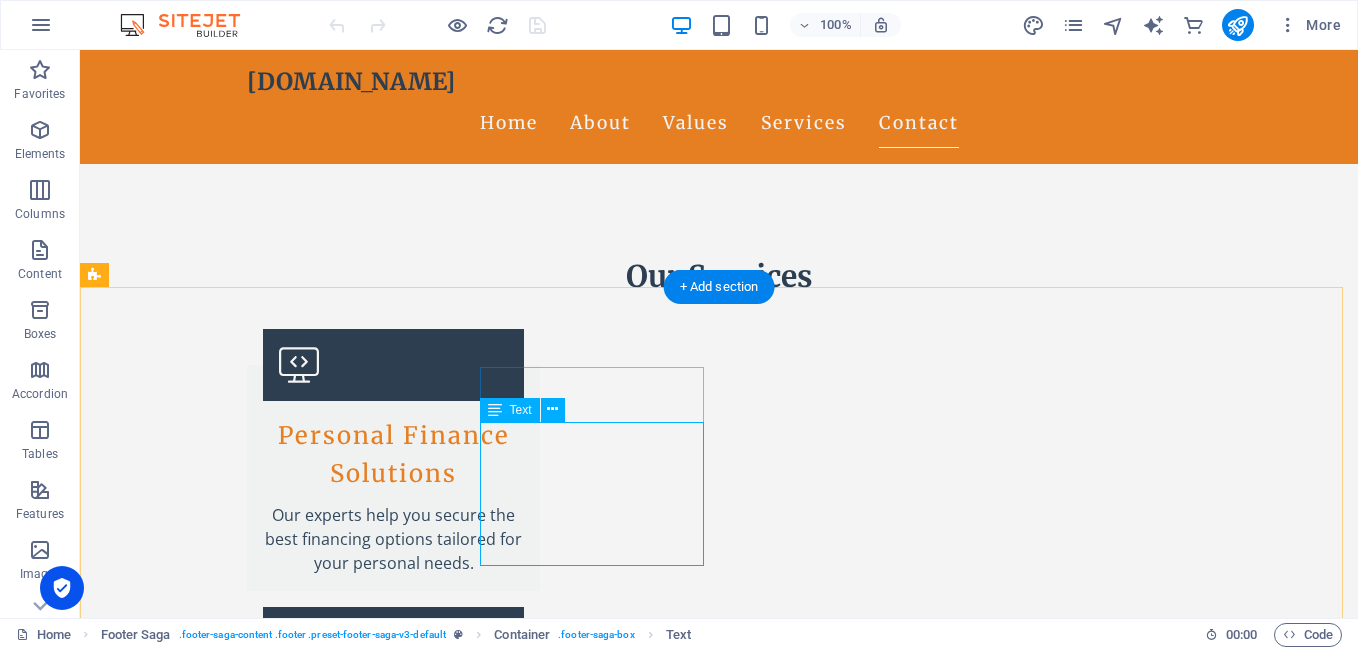 click on "[STREET_ADDRESS] Phone:  [PHONE_NUMBER] Mobile:  Email:  [EMAIL_ADDRESS][DOMAIN_NAME]" at bounding box center [208, 3201] 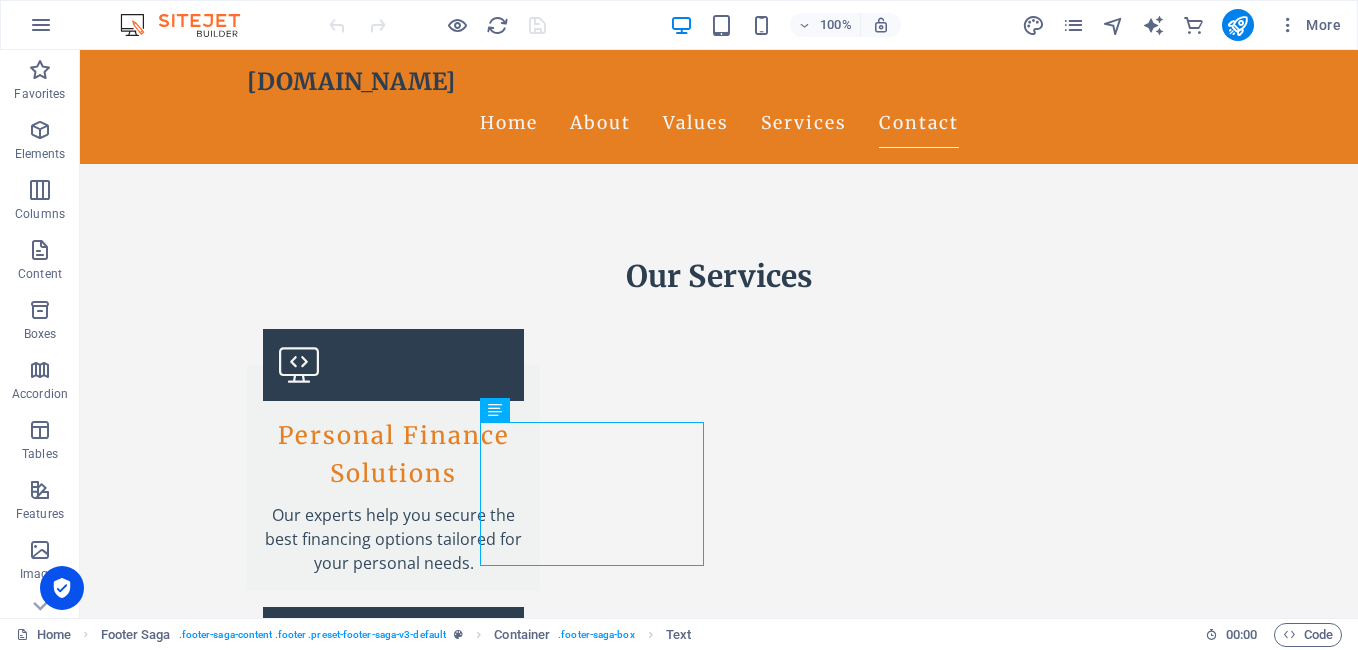 drag, startPoint x: 457, startPoint y: 458, endPoint x: 500, endPoint y: 412, distance: 62.968246 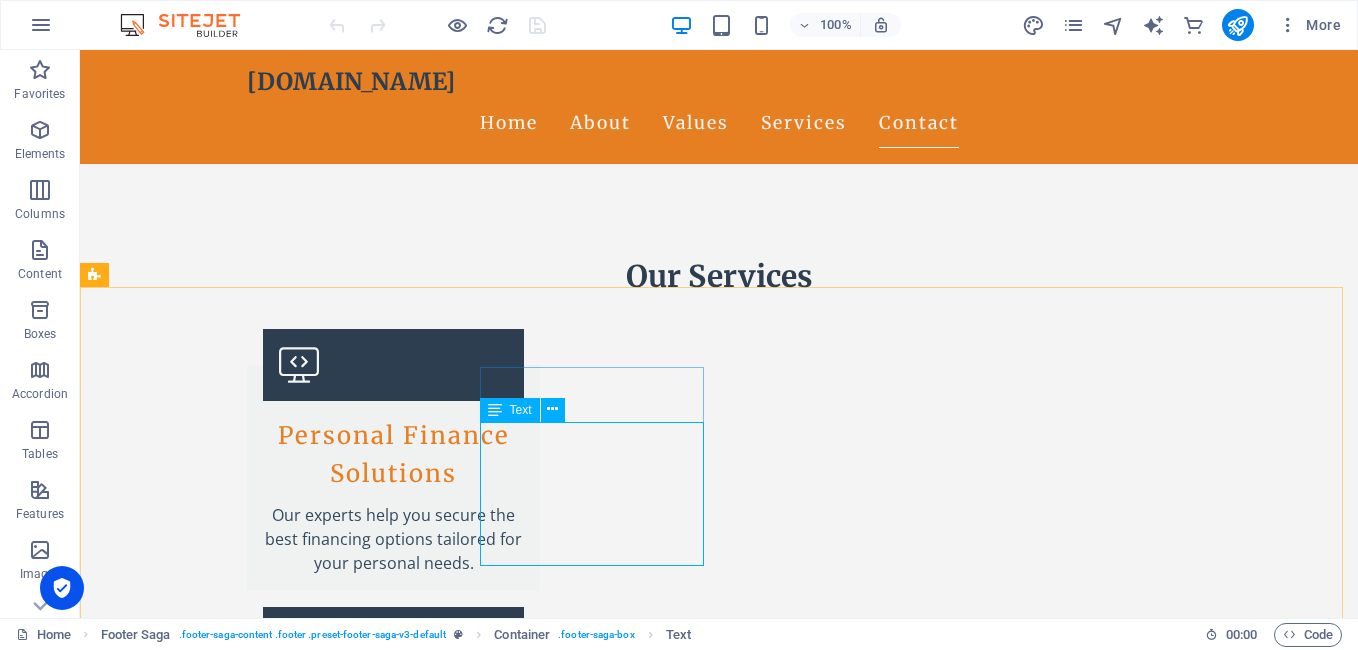 click on "Text" at bounding box center [521, 410] 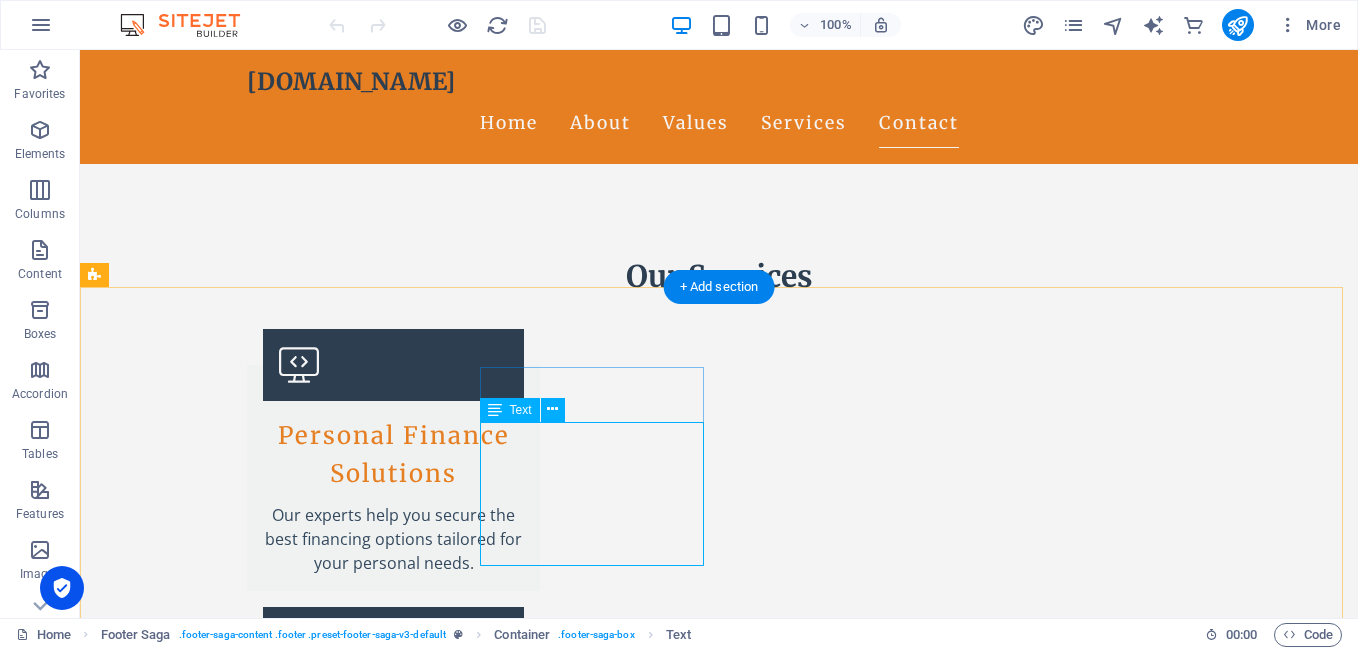 click on "[STREET_ADDRESS] Phone:  [PHONE_NUMBER] Mobile:  Email:  [EMAIL_ADDRESS][DOMAIN_NAME]" at bounding box center (208, 3201) 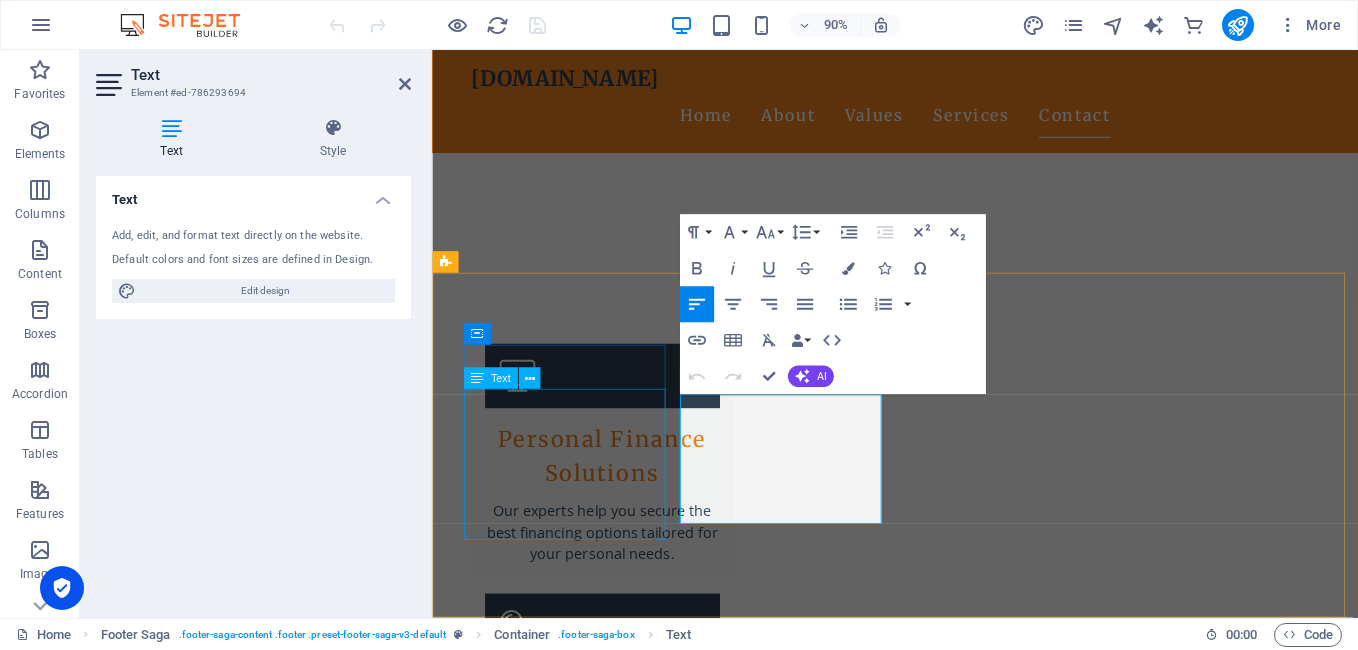 scroll, scrollTop: 2689, scrollLeft: 0, axis: vertical 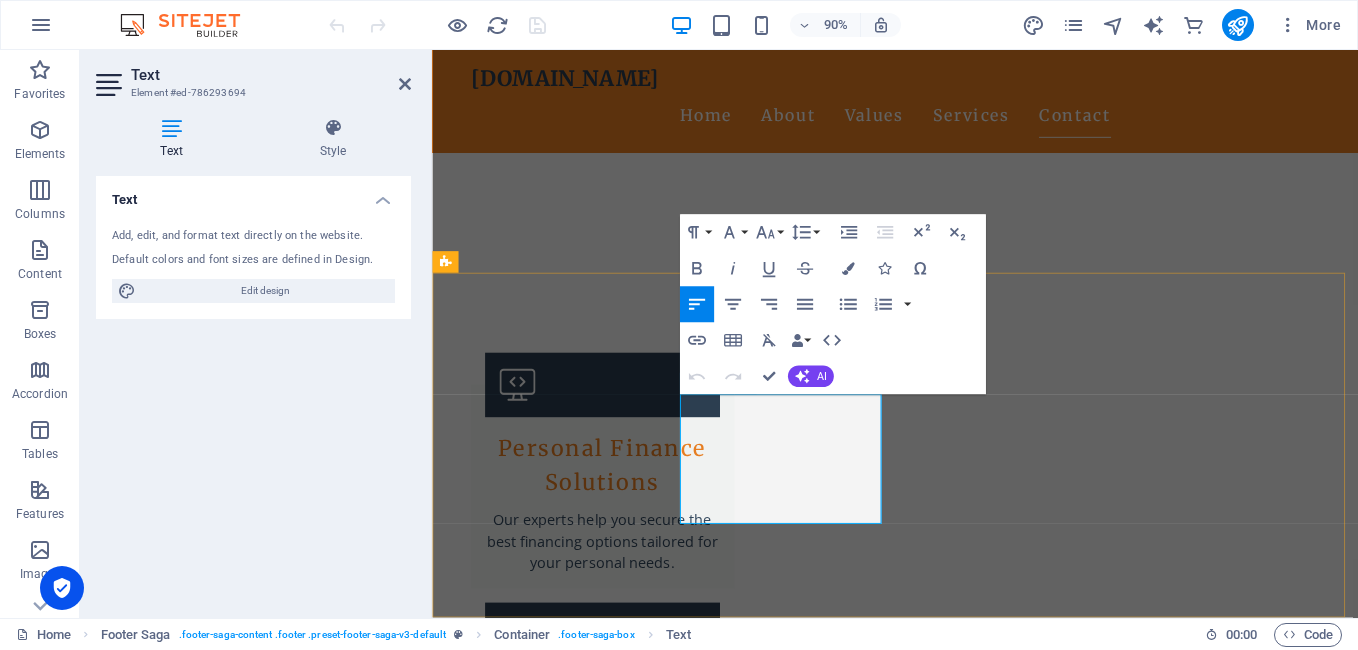 click on "[PHONE_NUMBER]" at bounding box center (570, 3247) 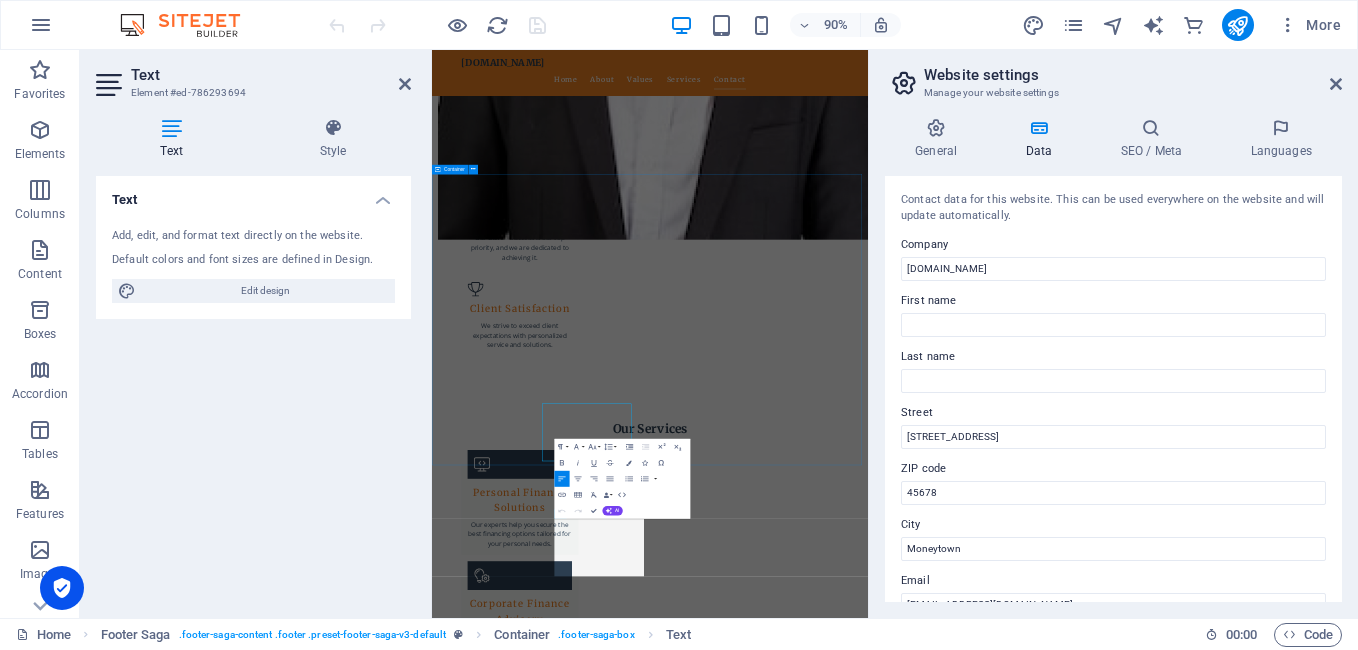 scroll, scrollTop: 2188, scrollLeft: 0, axis: vertical 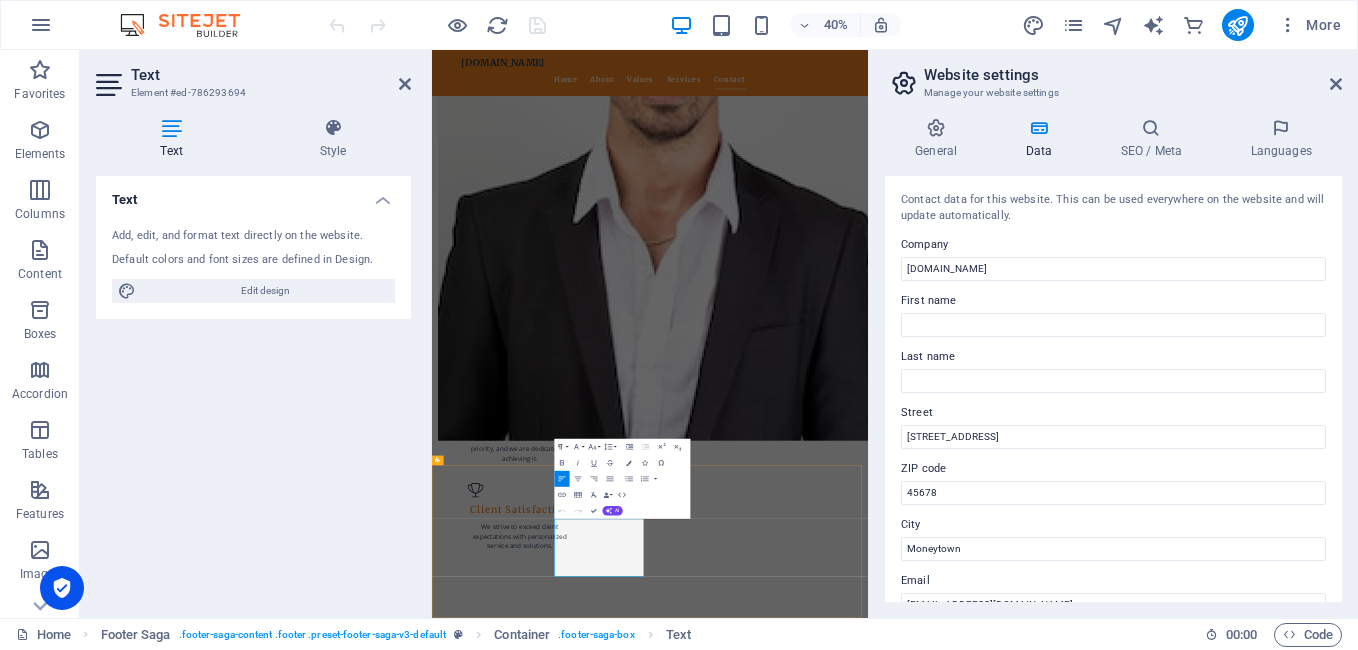 click on "[PHONE_NUMBER]" at bounding box center (570, 4412) 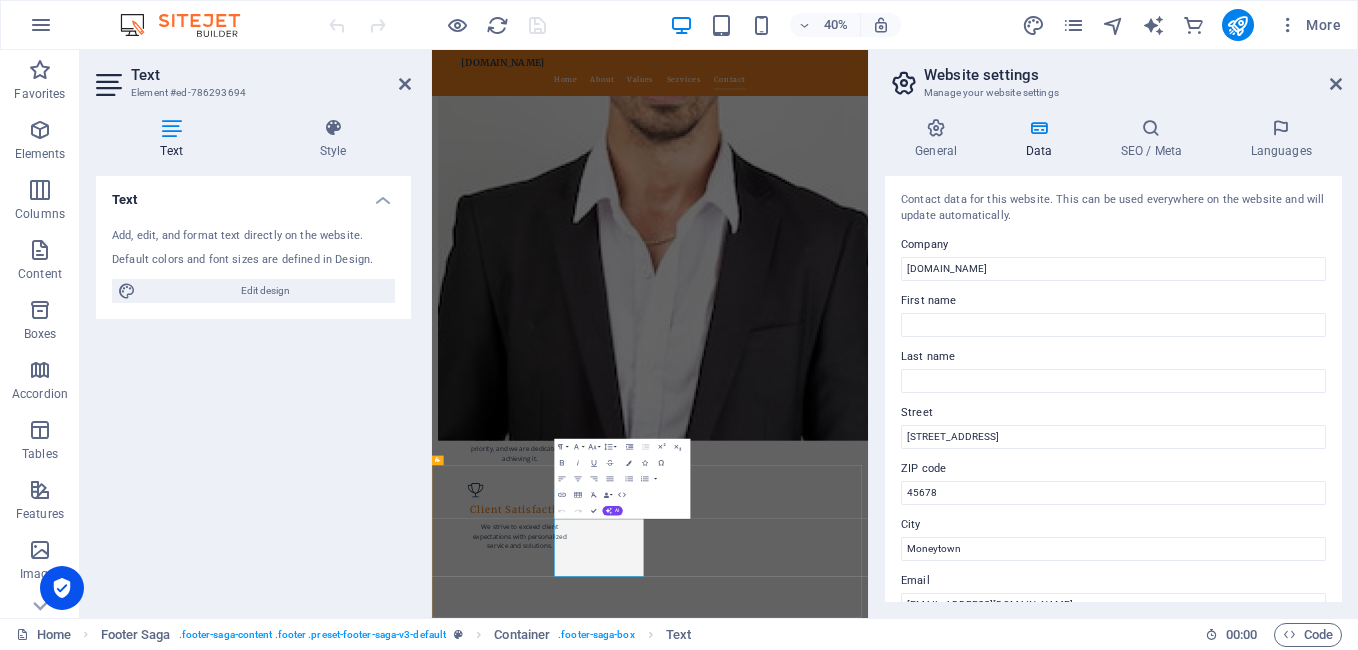 drag, startPoint x: 804, startPoint y: 1300, endPoint x: 988, endPoint y: 556, distance: 766.41504 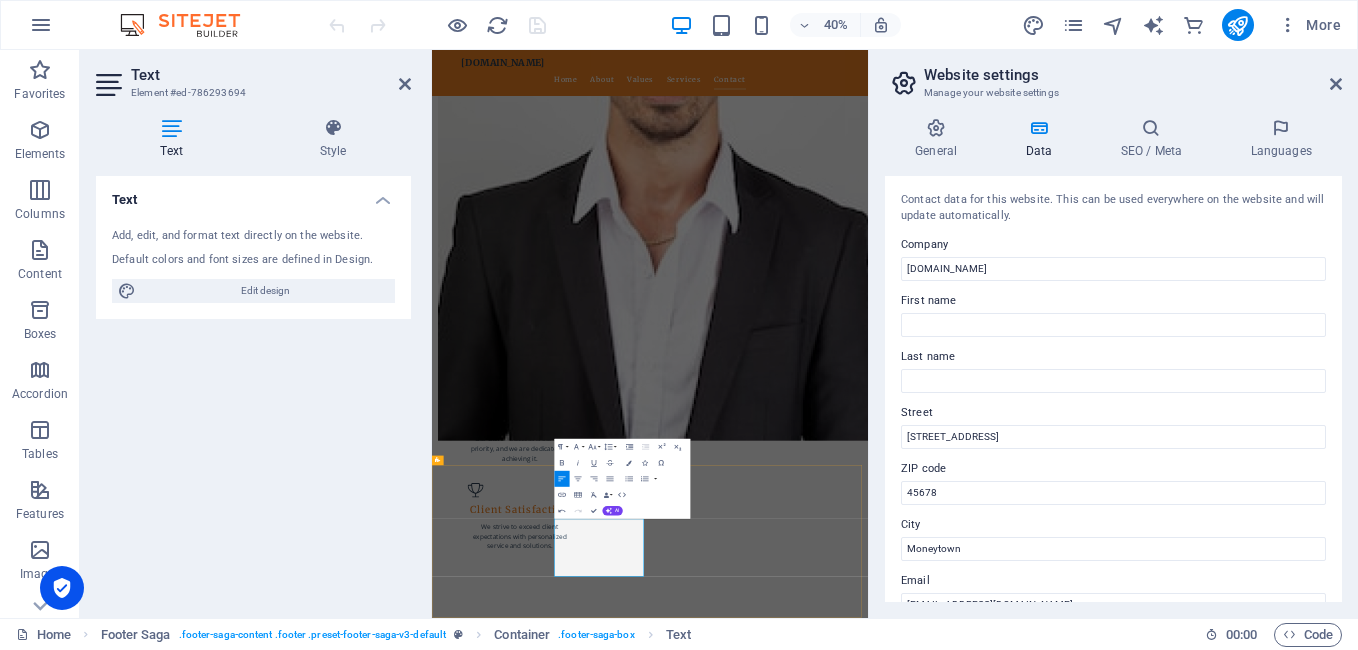 click on "Registered in [GEOGRAPHIC_DATA] and [GEOGRAPHIC_DATA] at [STREET_ADDRESS]. Registered number: 06672251." at bounding box center (560, 4412) 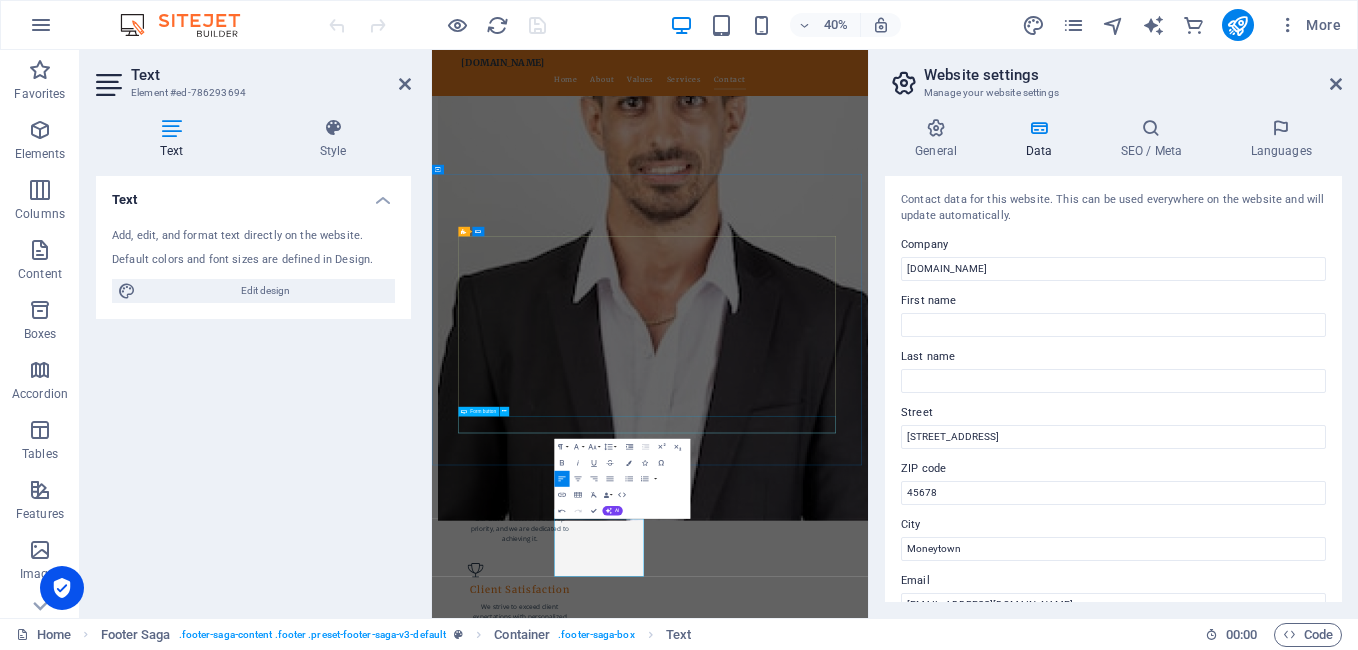 scroll, scrollTop: 2188, scrollLeft: 0, axis: vertical 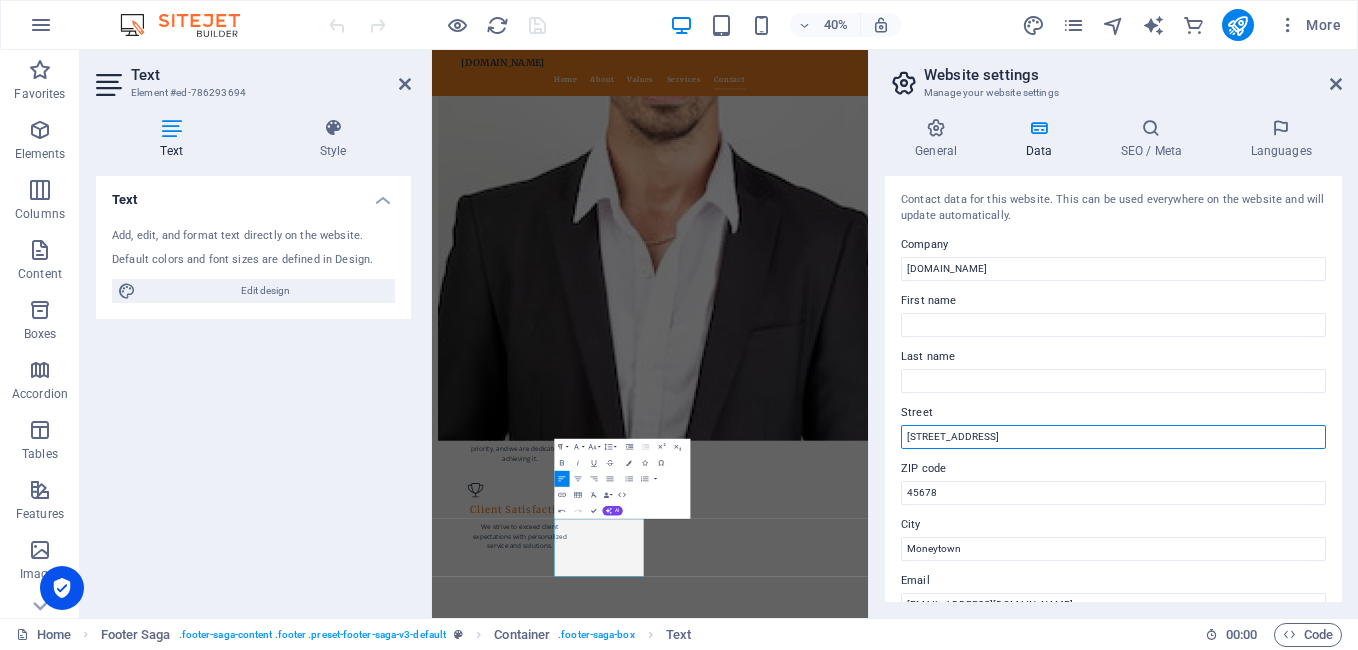 click on "[STREET_ADDRESS]" at bounding box center (1113, 437) 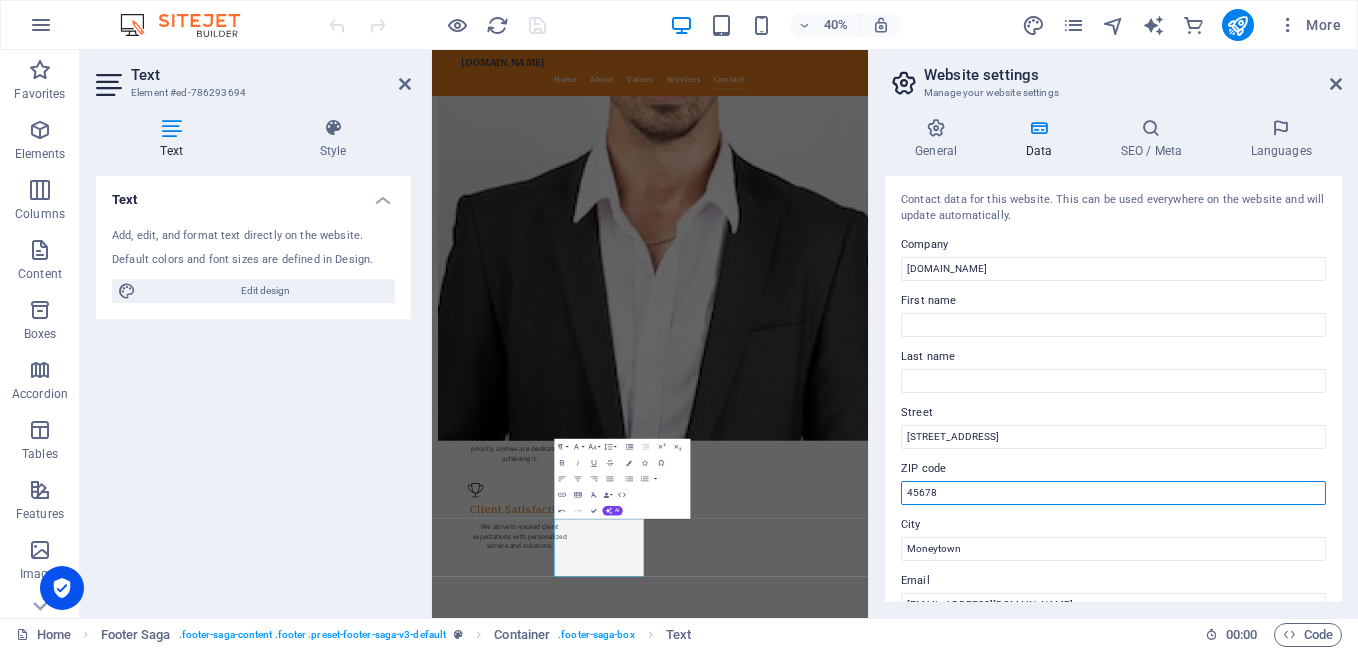 click on "45678" at bounding box center [1113, 493] 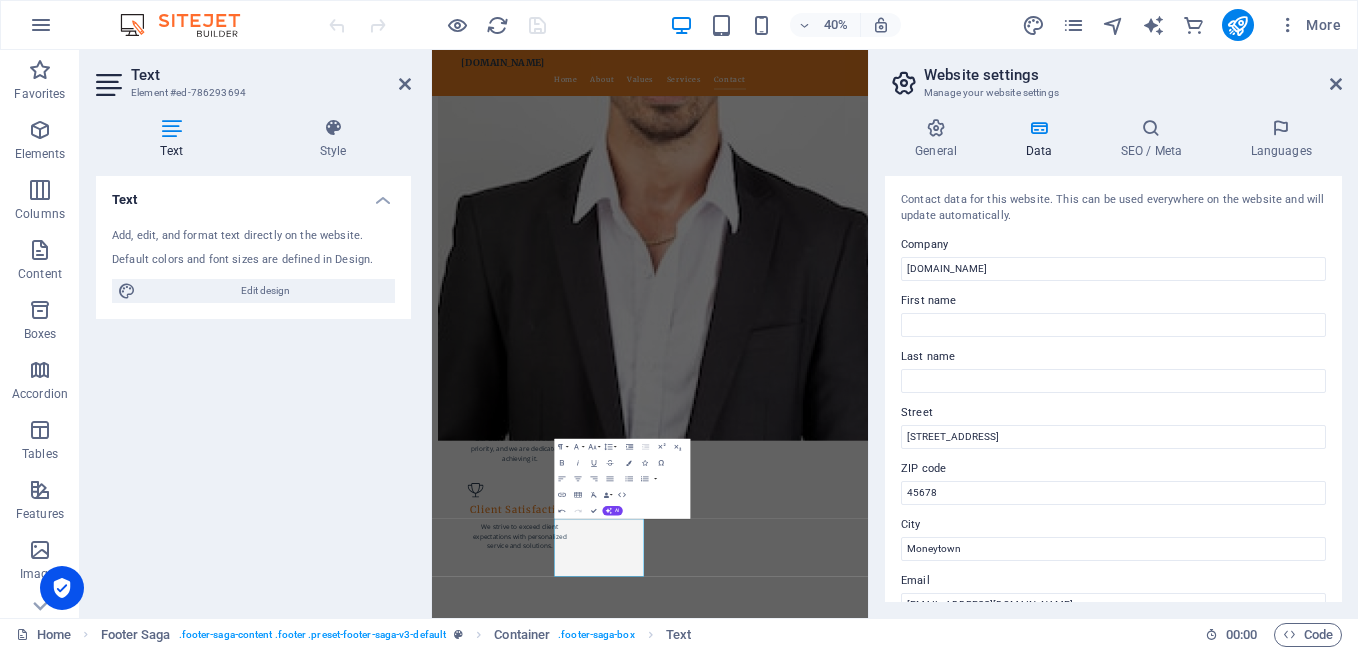 click on "ZIP code" at bounding box center [1113, 469] 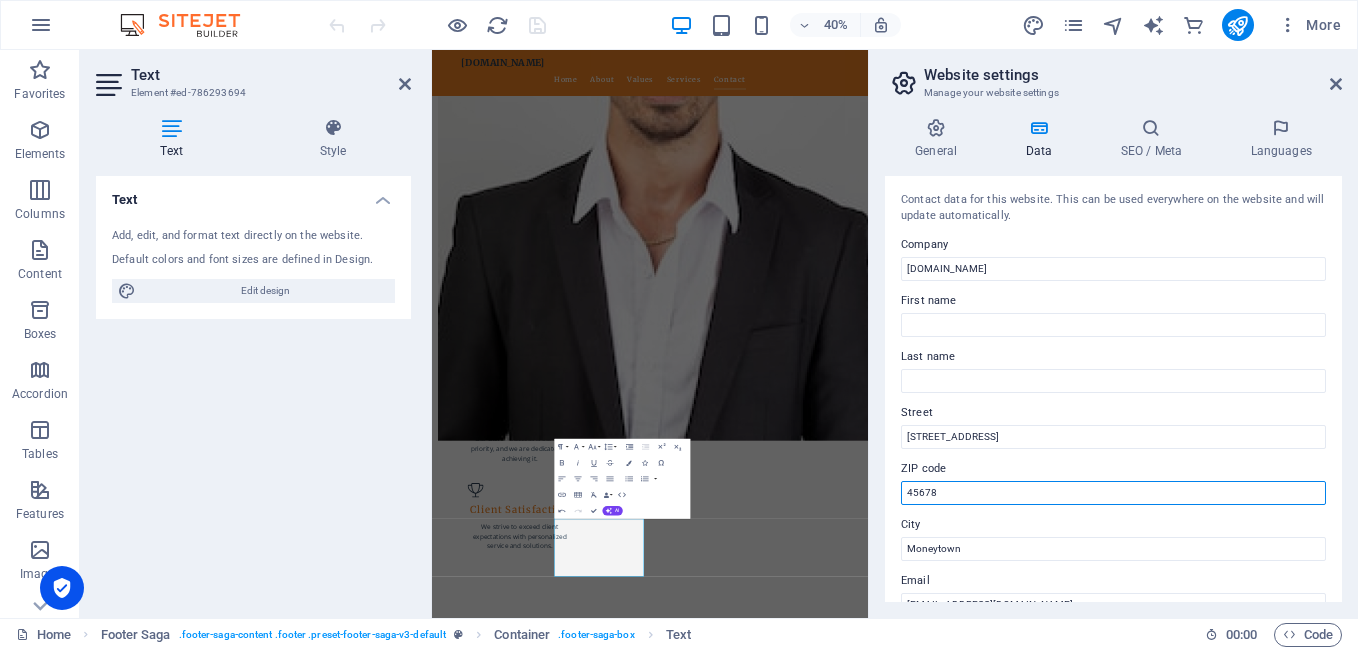 click on "45678" at bounding box center (1113, 493) 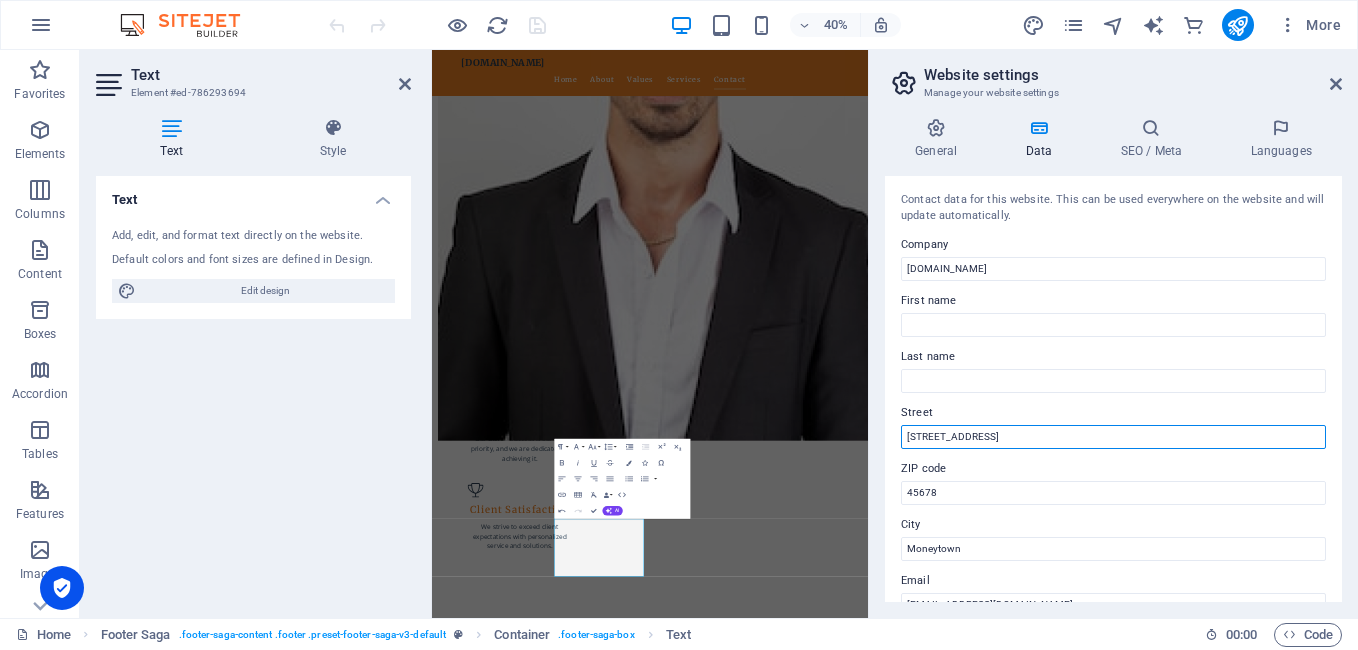 click on "[STREET_ADDRESS]" at bounding box center [1113, 437] 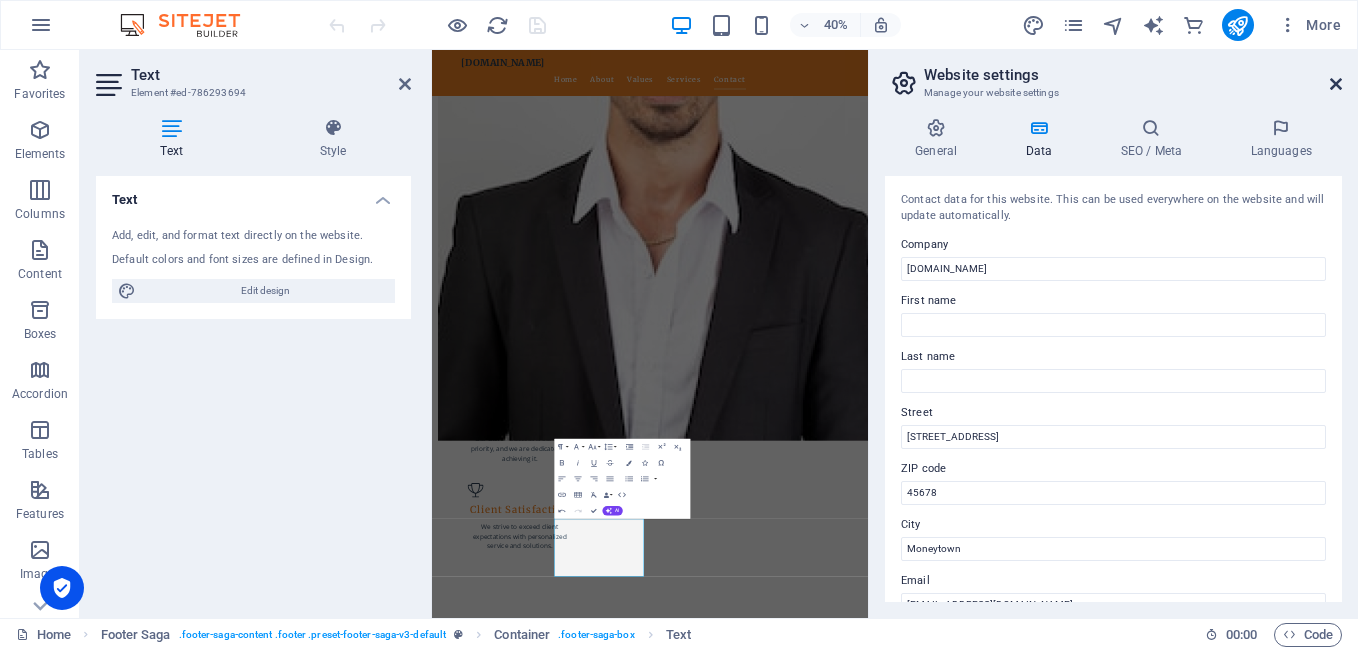 click at bounding box center (1336, 84) 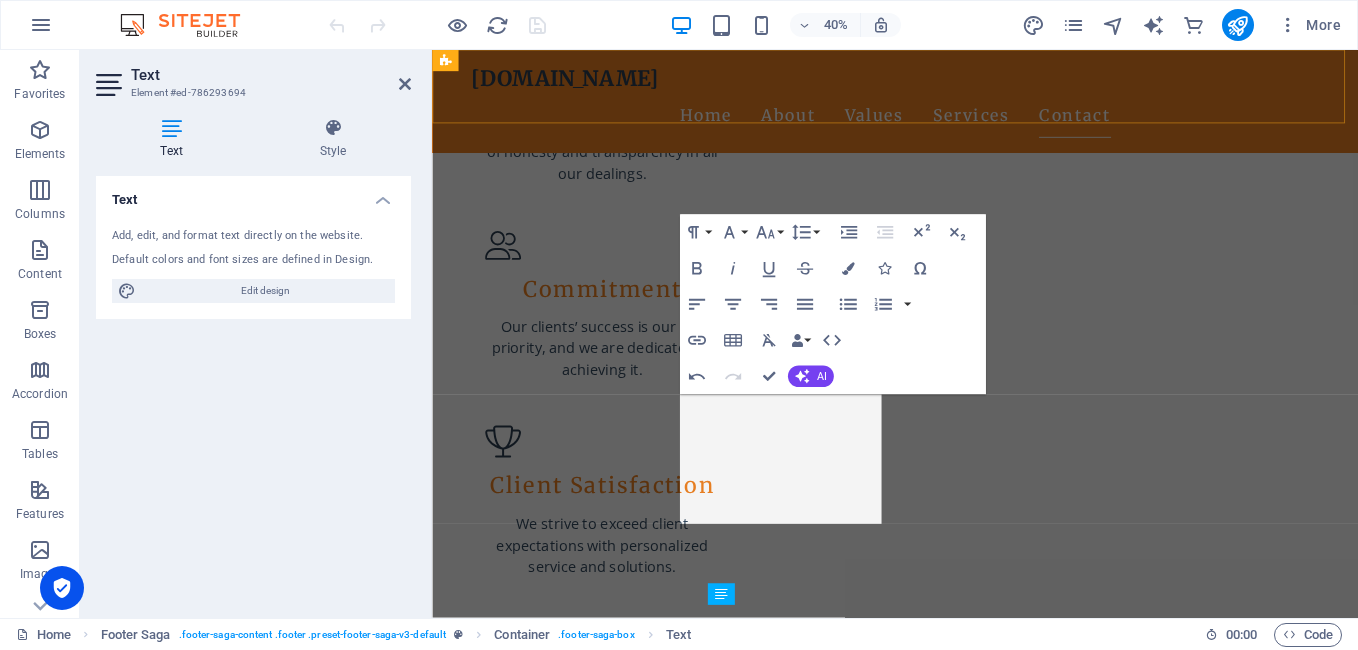 scroll, scrollTop: 2689, scrollLeft: 0, axis: vertical 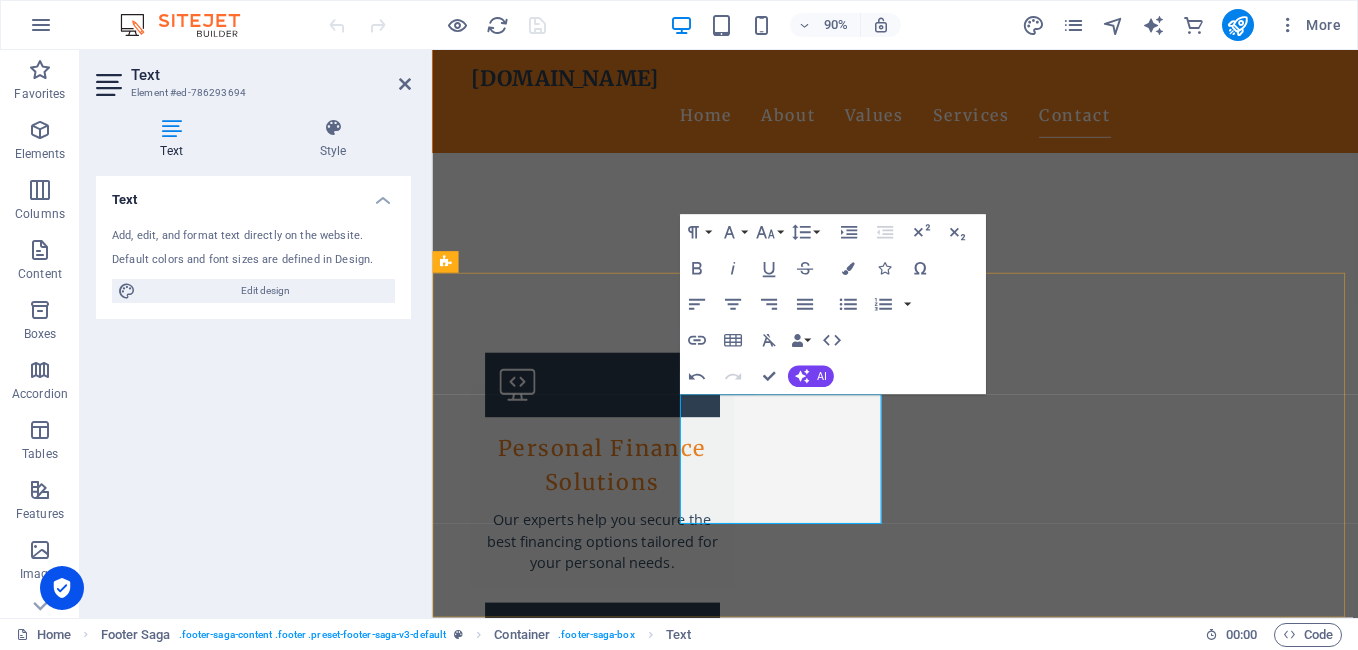 click on "Registered in [GEOGRAPHIC_DATA] and [GEOGRAPHIC_DATA] at [STREET_ADDRESS]. Registered number: 06672251." at bounding box center [560, 3247] 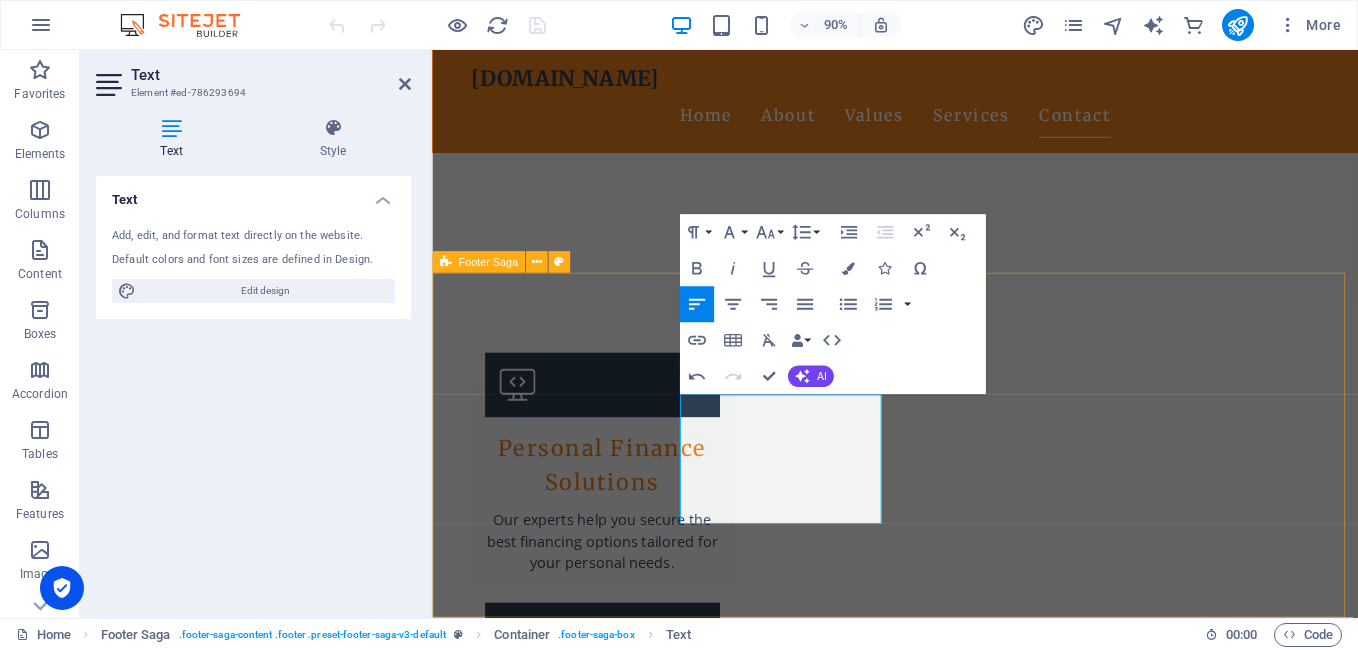 drag, startPoint x: 850, startPoint y: 514, endPoint x: 667, endPoint y: 365, distance: 235.98729 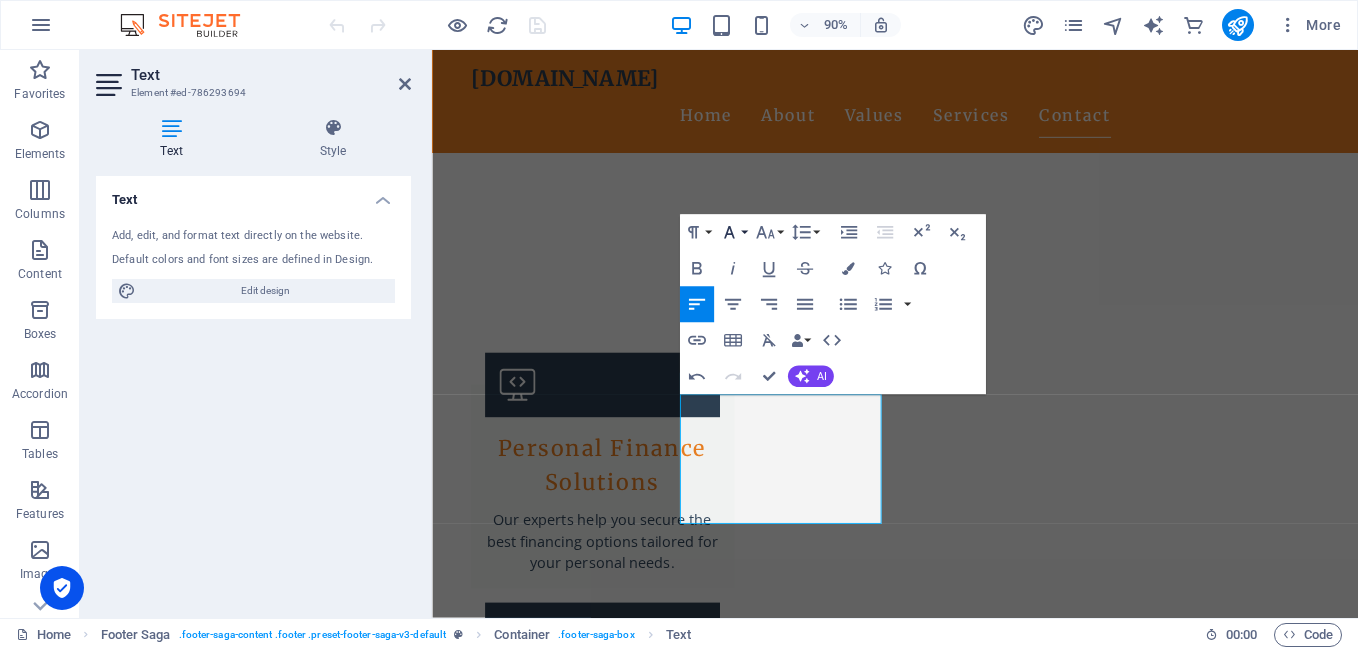 click on "Font Family" at bounding box center (733, 232) 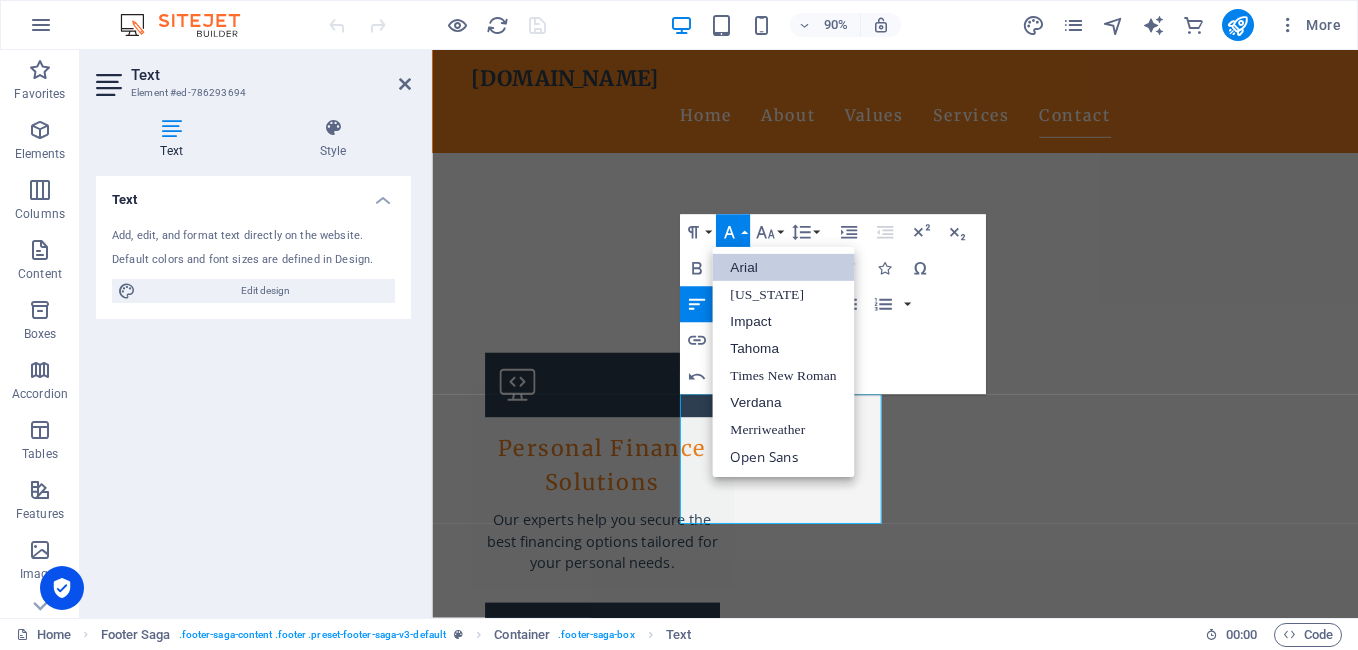 scroll, scrollTop: 0, scrollLeft: 0, axis: both 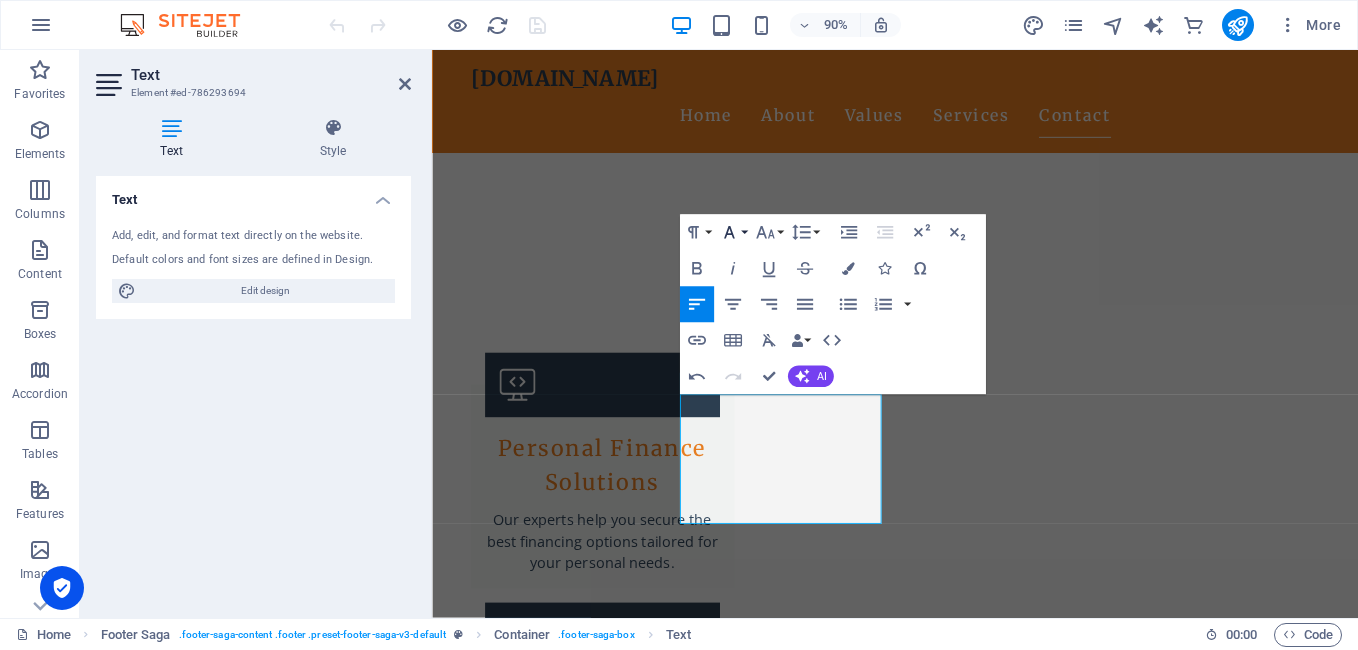 click on "Font Family" at bounding box center (733, 232) 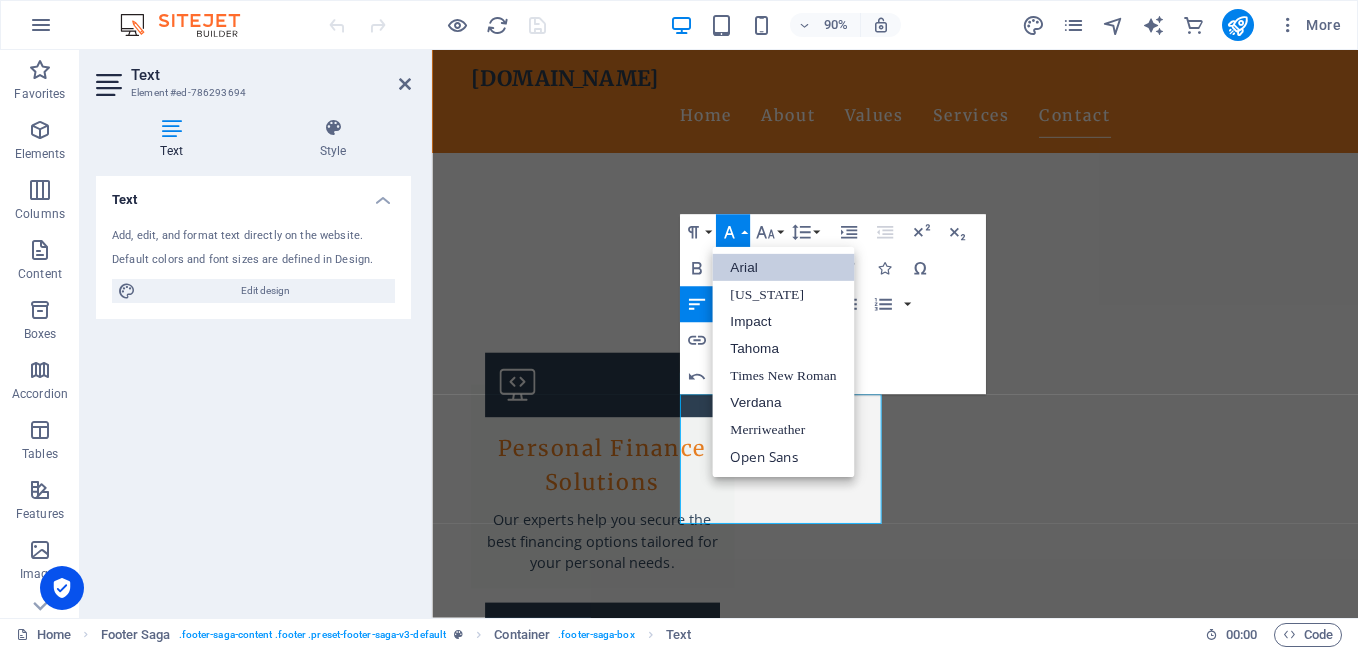 click on "Font Family" at bounding box center (733, 232) 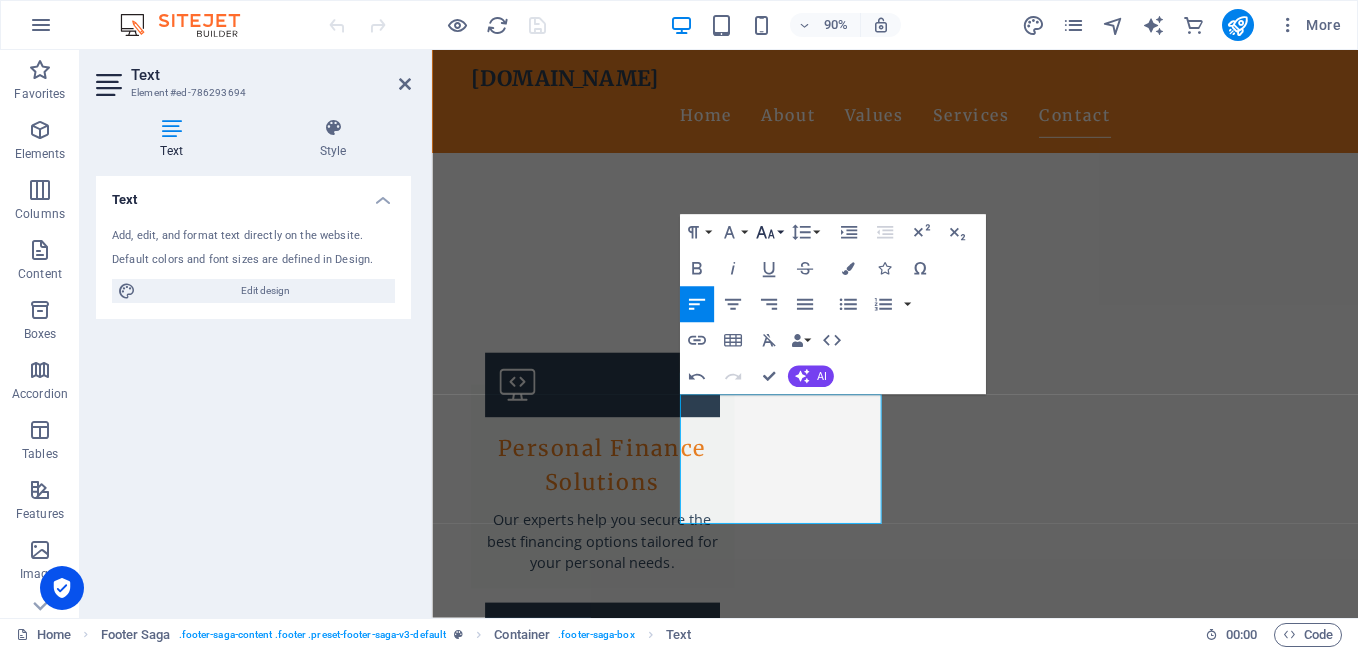 click on "Font Size" at bounding box center (769, 232) 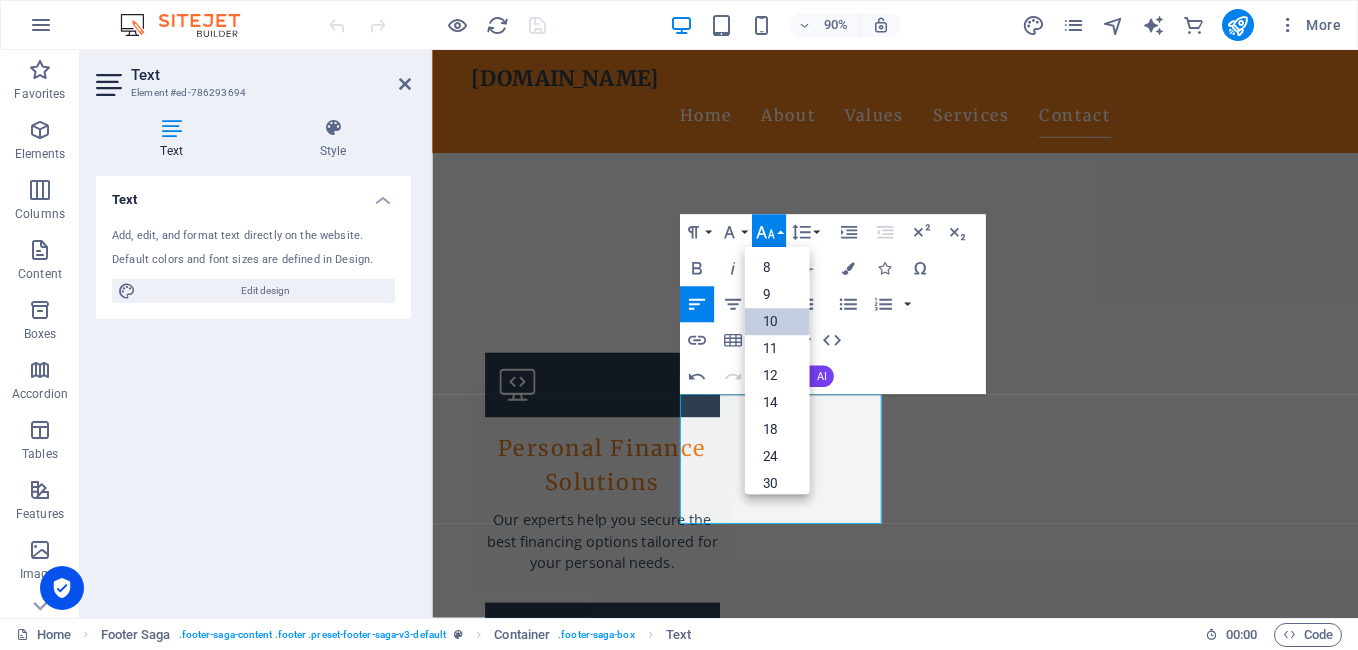 scroll, scrollTop: 83, scrollLeft: 0, axis: vertical 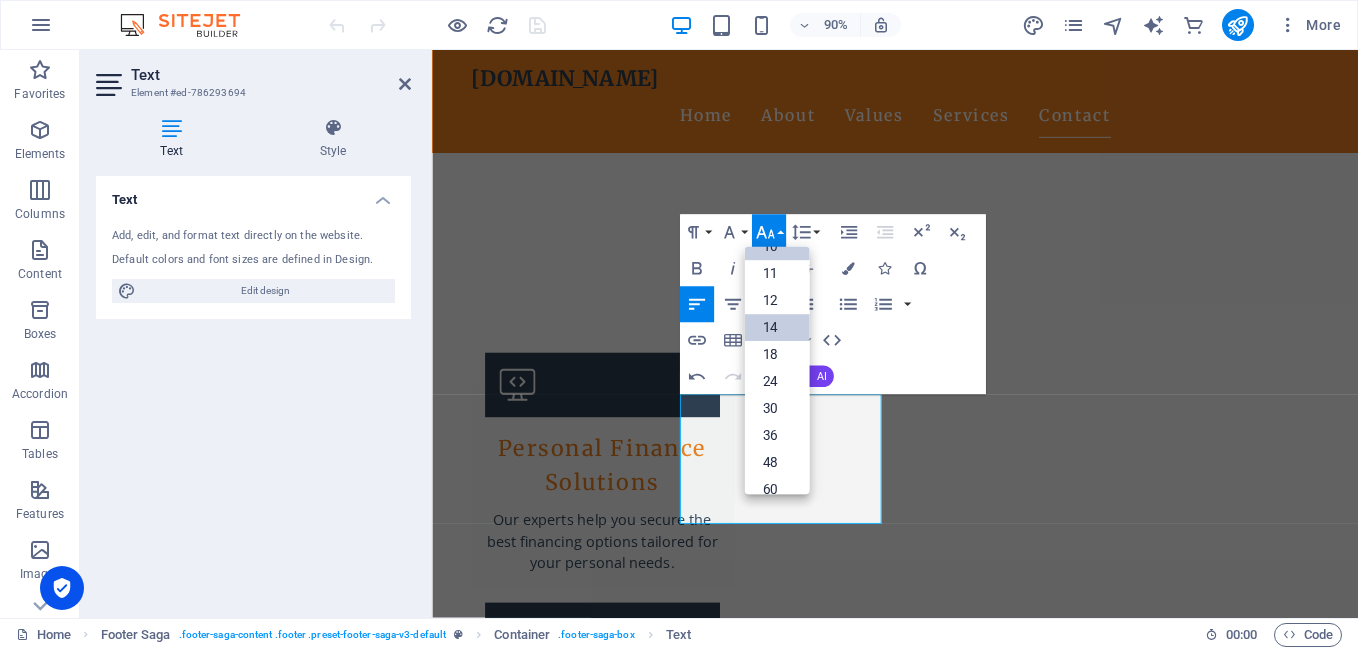 click on "14" at bounding box center (776, 327) 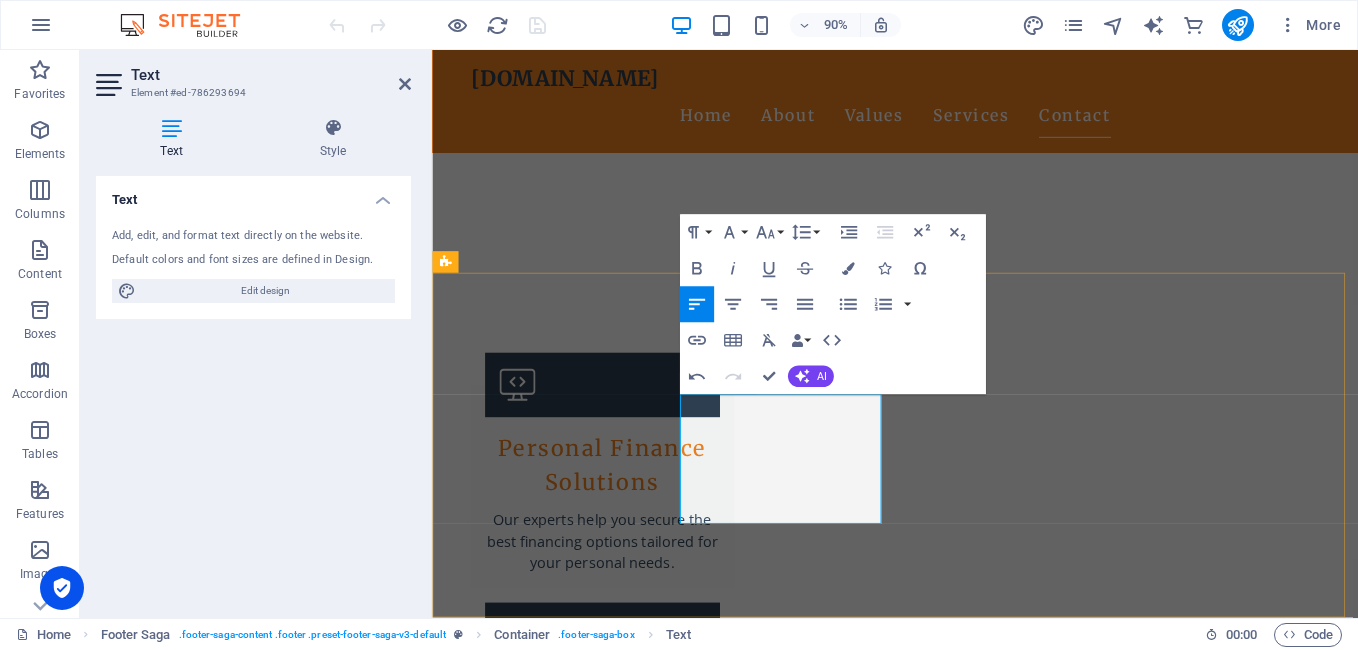 click on "Registered in [GEOGRAPHIC_DATA] and [GEOGRAPHIC_DATA] at [STREET_ADDRESS]. Registered number: 06672251." at bounding box center (560, 3259) 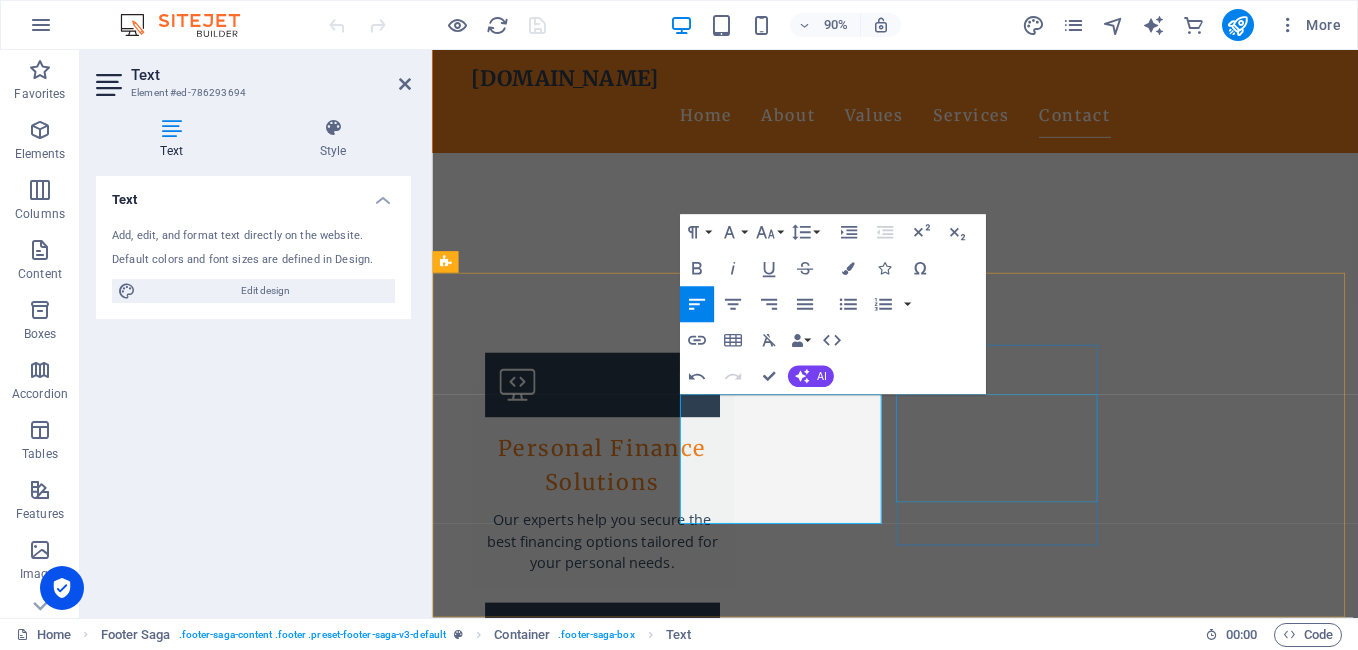 click on "Home About Values Services Contact" at bounding box center (560, 3501) 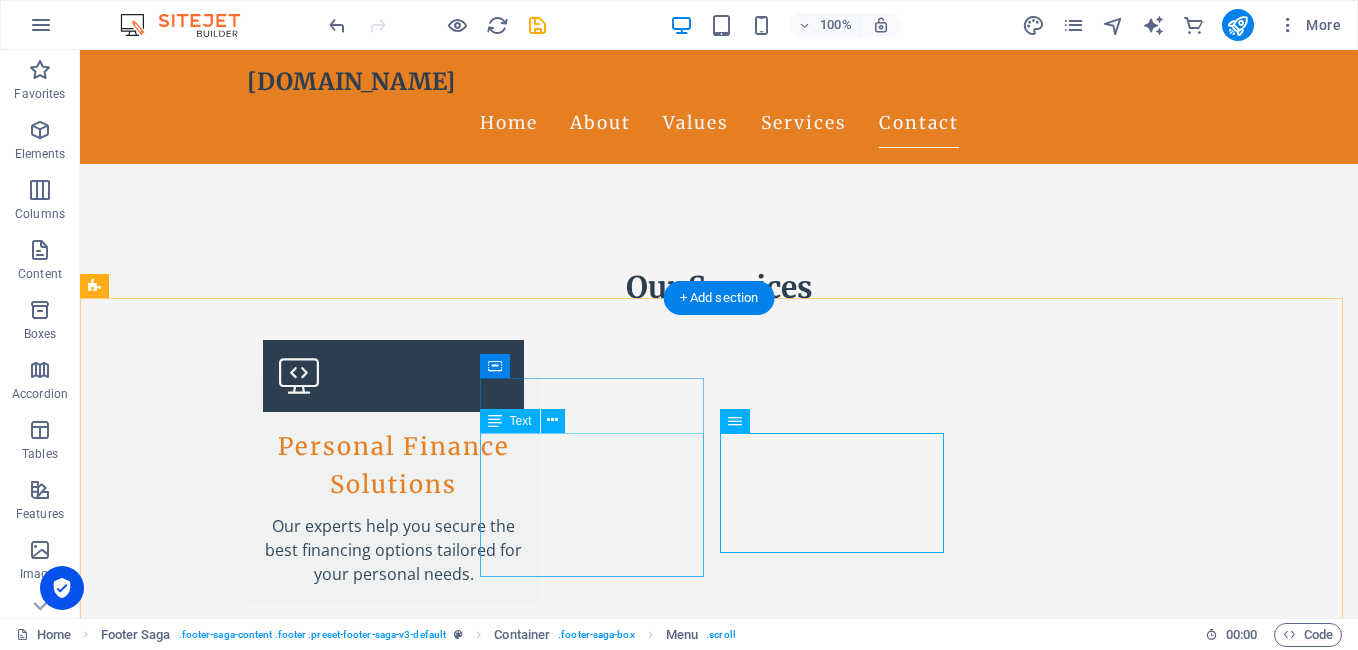 click on "Registered in [GEOGRAPHIC_DATA] and [GEOGRAPHIC_DATA] at [STREET_ADDRESS]. Registered number: 06672251.   Email:  [EMAIL_ADDRESS][DOMAIN_NAME]" at bounding box center [208, 3236] 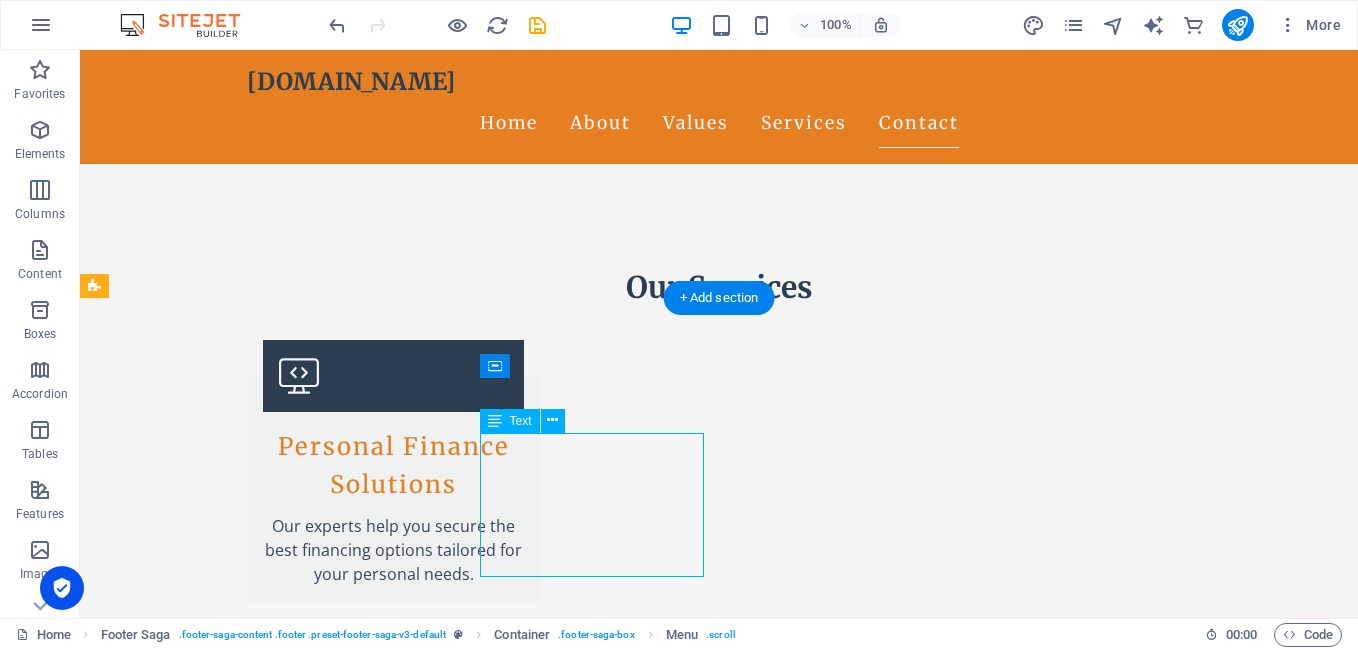 click on "Registered in [GEOGRAPHIC_DATA] and [GEOGRAPHIC_DATA] at [STREET_ADDRESS]. Registered number: 06672251.   Email:  [EMAIL_ADDRESS][DOMAIN_NAME]" at bounding box center (208, 3236) 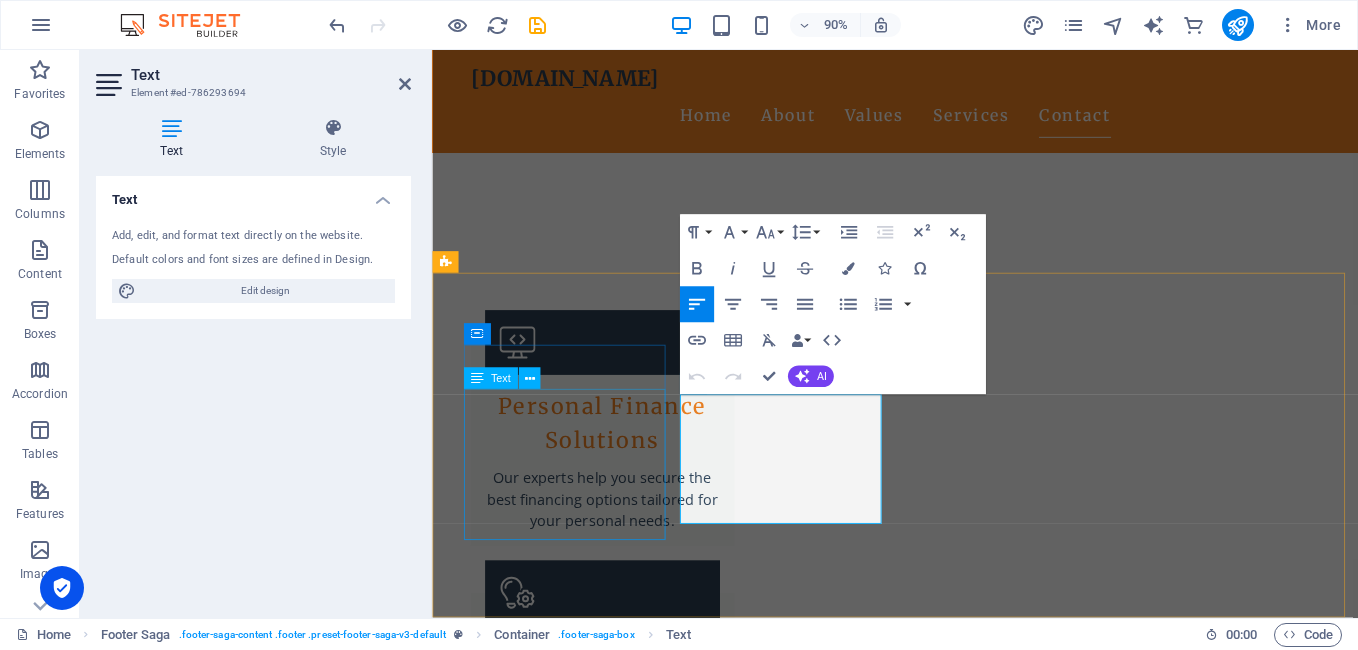 click on "Ashtead Financing Ltd. is a premier finance brokerage dedicated to providing tailored financial solutions for individuals and businesses. Contact us [DATE] to discover how we can assist you." at bounding box center [560, 2982] 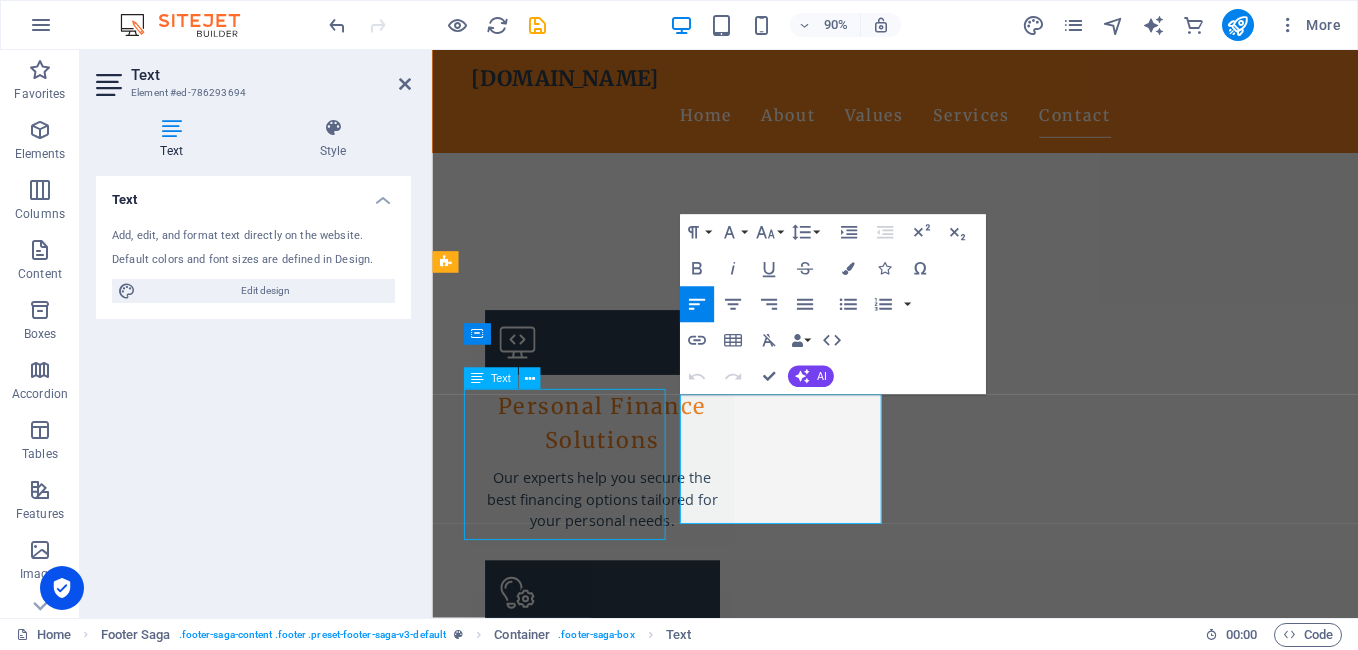 click on "Ashtead Financing Ltd. is a premier finance brokerage dedicated to providing tailored financial solutions for individuals and businesses. Contact us [DATE] to discover how we can assist you." at bounding box center (560, 2982) 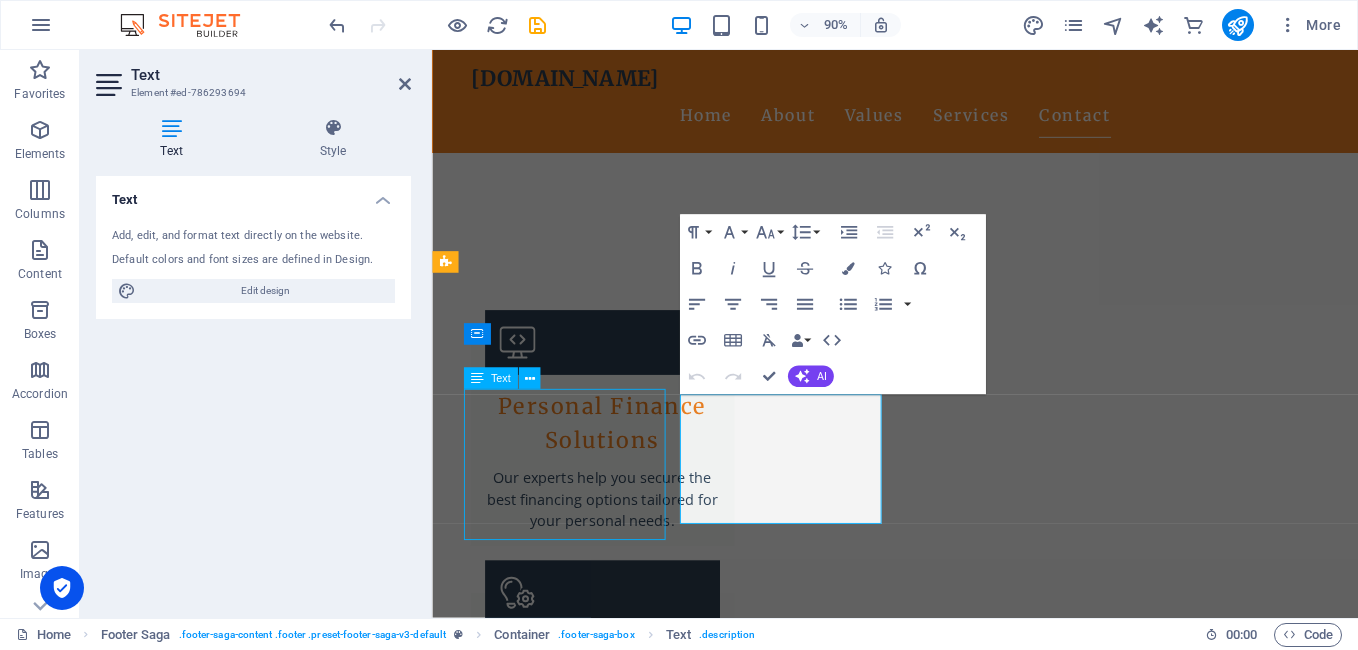click on "[DOMAIN_NAME] Ashtead Financing Ltd. is a premier finance brokerage dedicated to providing tailored financial solutions for individuals and businesses. Contact us [DATE] to discover how we can assist you. Contact Registered in [GEOGRAPHIC_DATA] and [GEOGRAPHIC_DATA] at [STREET_ADDRESS]. Registered number: 06672251.   Email:  [EMAIL_ADDRESS][DOMAIN_NAME] Navigation Home About Values Services Contact Legal Notice Privacy Policy Social media Facebook X Instagram" at bounding box center (920, 3303) 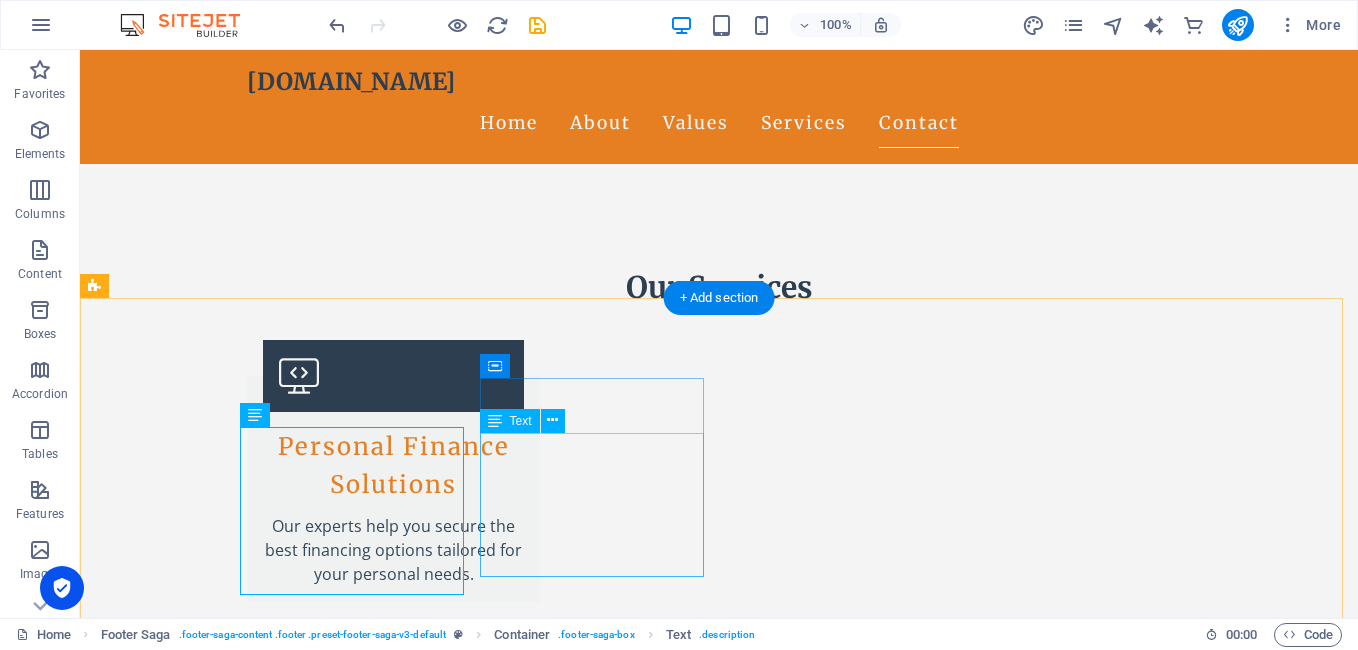 click on "Registered in [GEOGRAPHIC_DATA] and [GEOGRAPHIC_DATA] at [STREET_ADDRESS]. Registered number: 06672251.   Email:  [EMAIL_ADDRESS][DOMAIN_NAME]" at bounding box center [208, 3236] 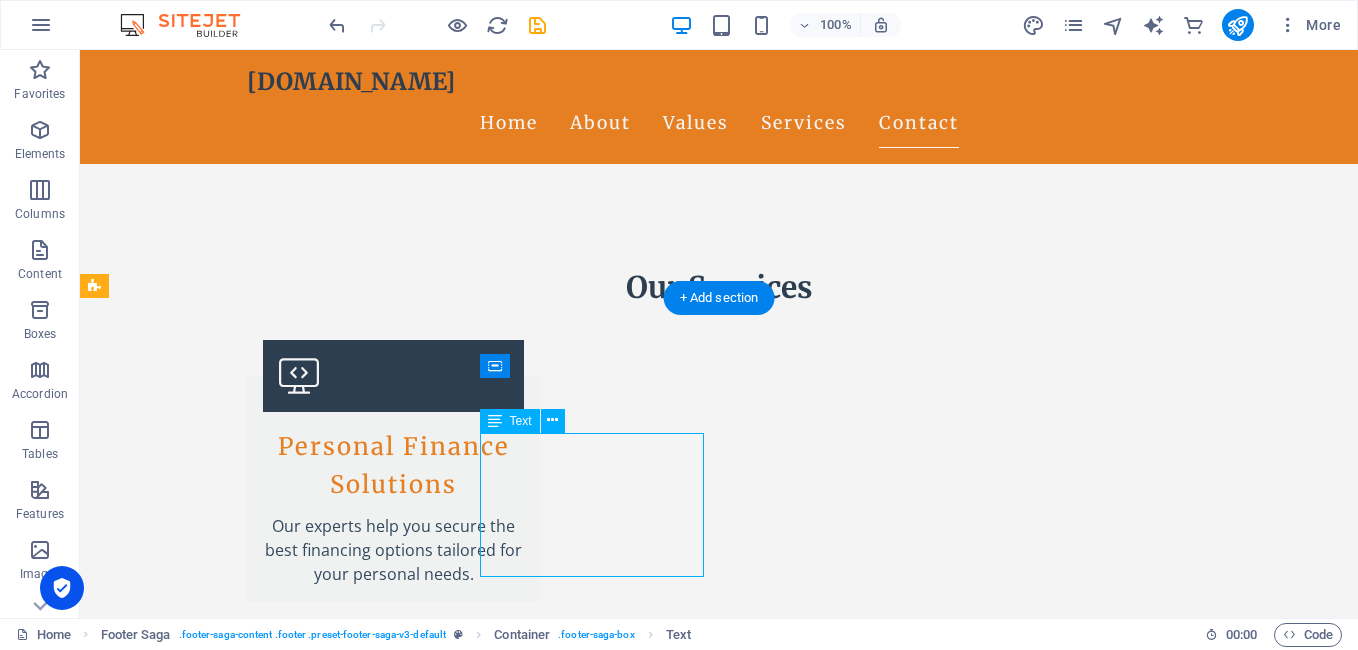 click on "Registered in [GEOGRAPHIC_DATA] and [GEOGRAPHIC_DATA] at [STREET_ADDRESS]. Registered number: 06672251.   Email:  [EMAIL_ADDRESS][DOMAIN_NAME]" at bounding box center [208, 3236] 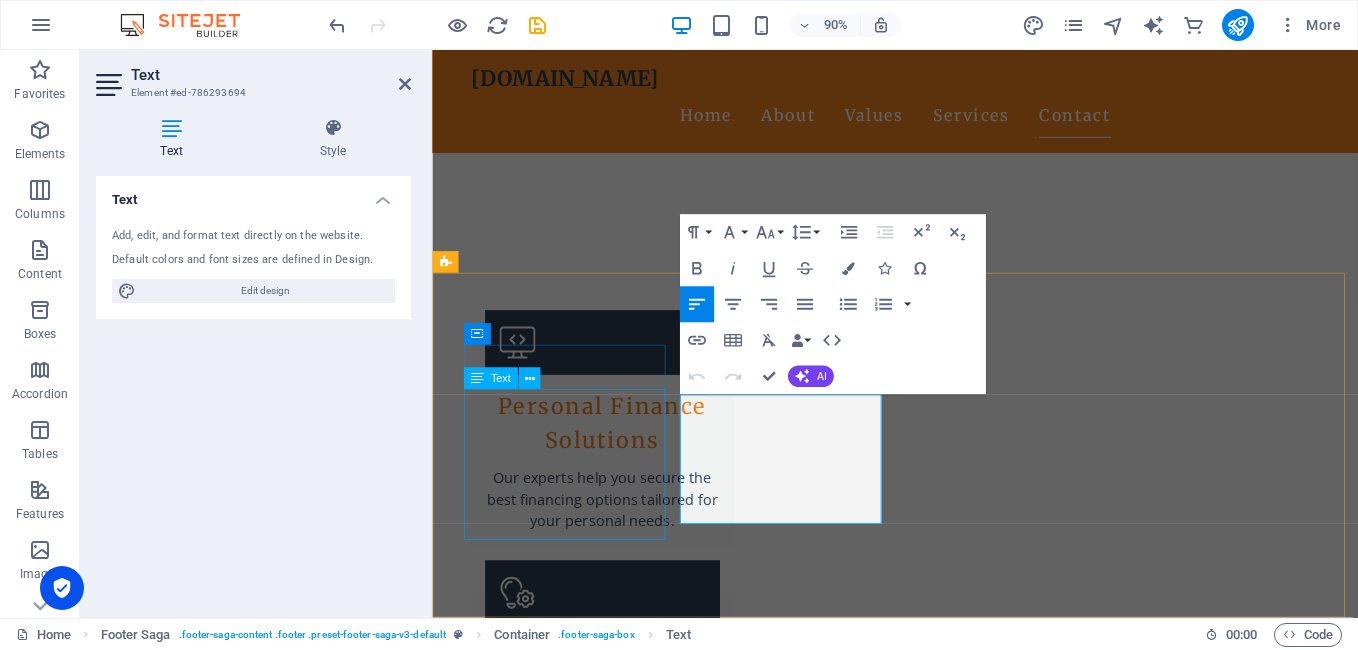 click on "Ashtead Financing Ltd. is a premier finance brokerage dedicated to providing tailored financial solutions for individuals and businesses. Contact us [DATE] to discover how we can assist you." at bounding box center (560, 2982) 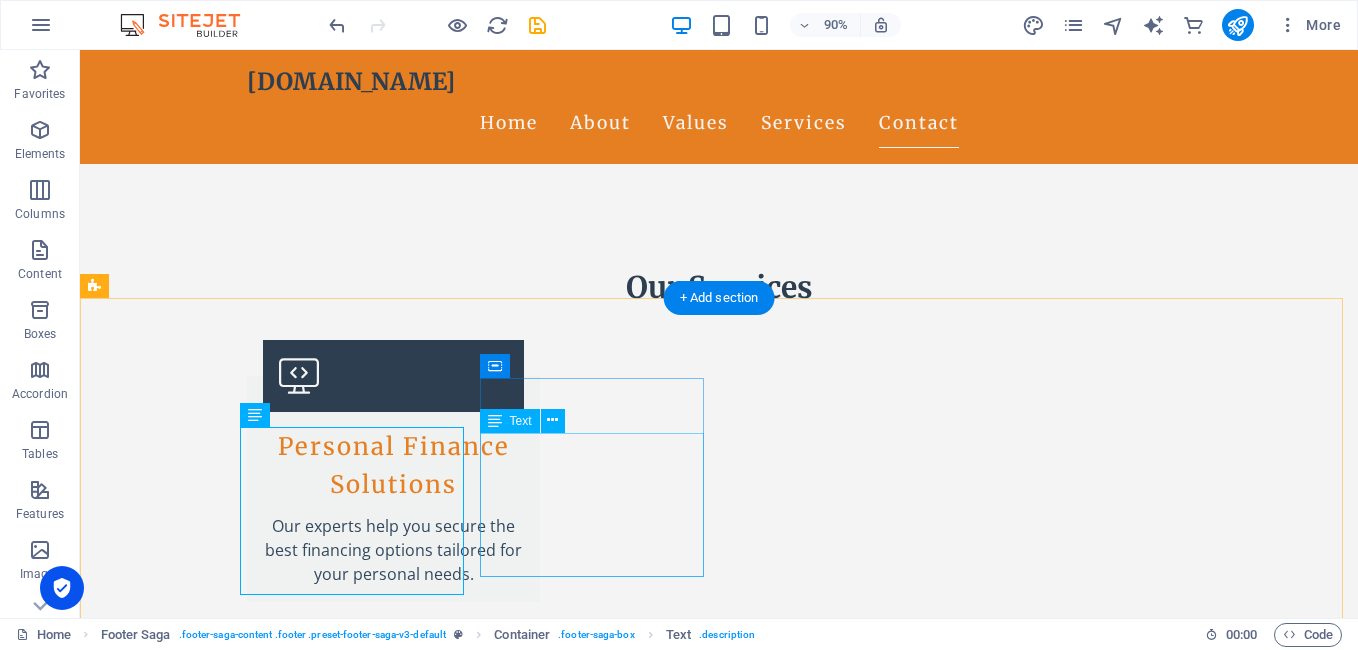 click on "[DOMAIN_NAME] Ashtead Financing Ltd. is a premier finance brokerage dedicated to providing tailored financial solutions for individuals and businesses. Contact us [DATE] to discover how we can assist you. Contact Registered in [GEOGRAPHIC_DATA] and [GEOGRAPHIC_DATA] at [STREET_ADDRESS]. Registered number: 06672251.   Email:  [EMAIL_ADDRESS][DOMAIN_NAME] Navigation Home About Values Services Contact Legal Notice Privacy Policy Social media Facebook X Instagram" at bounding box center (568, 3303) 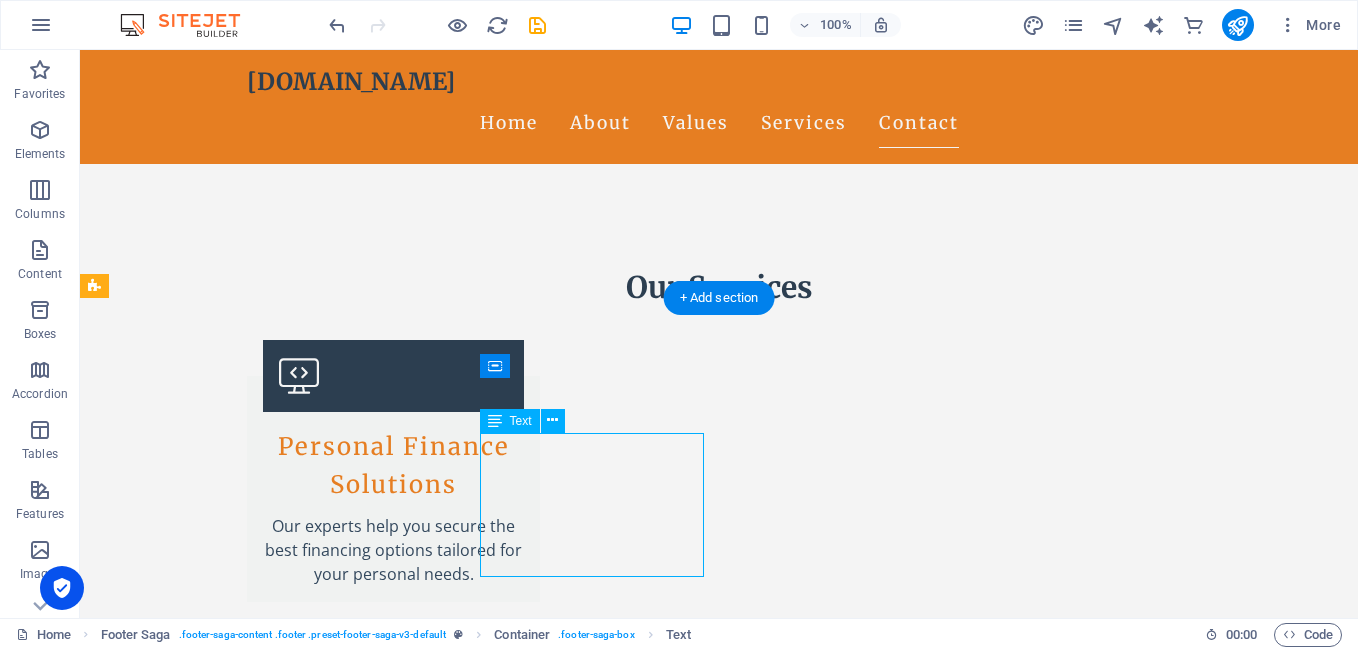 drag, startPoint x: 481, startPoint y: 443, endPoint x: 666, endPoint y: 525, distance: 202.3586 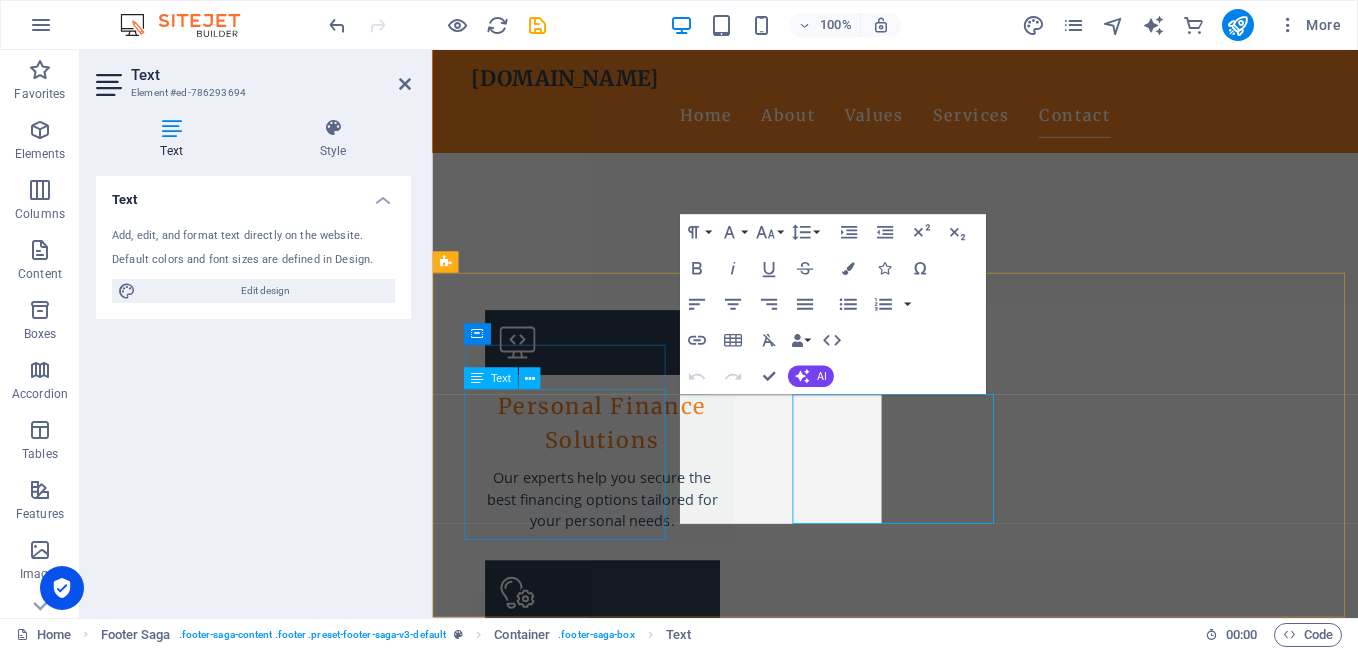 click on "Ashtead Financing Ltd. is a premier finance brokerage dedicated to providing tailored financial solutions for individuals and businesses. Contact us [DATE] to discover how we can assist you." at bounding box center [560, 2982] 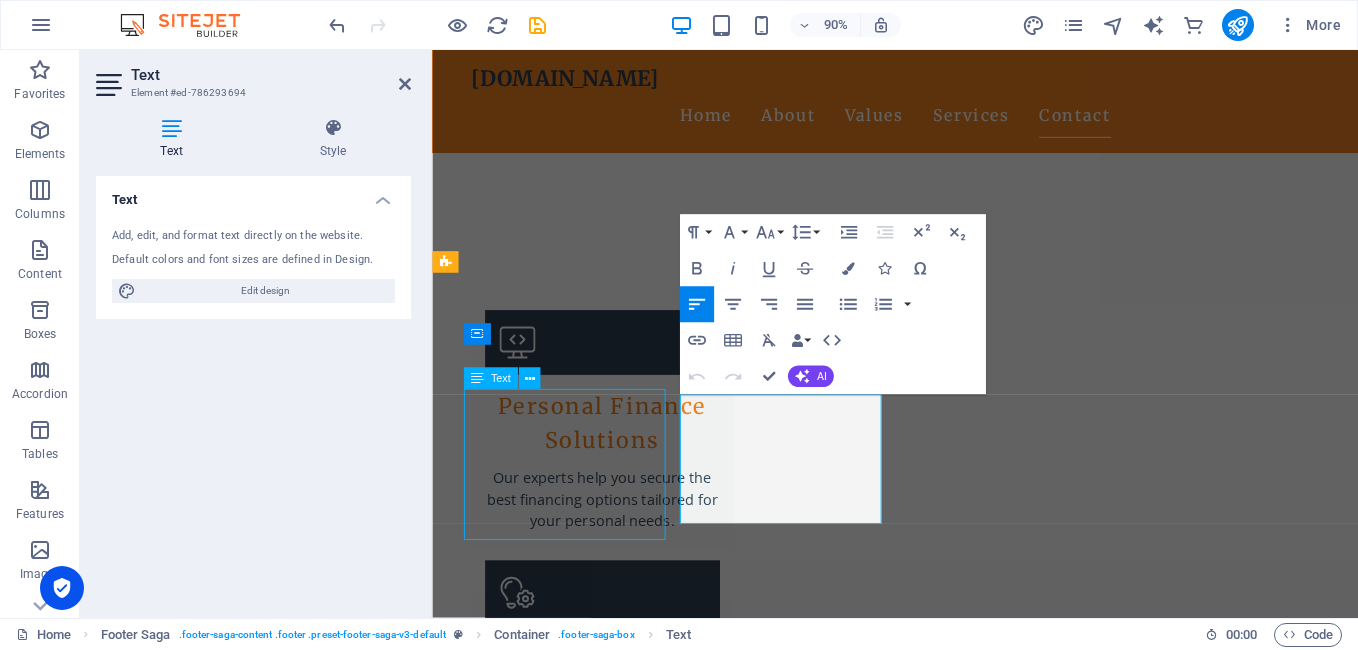 drag, startPoint x: 905, startPoint y: 492, endPoint x: 566, endPoint y: 541, distance: 342.52298 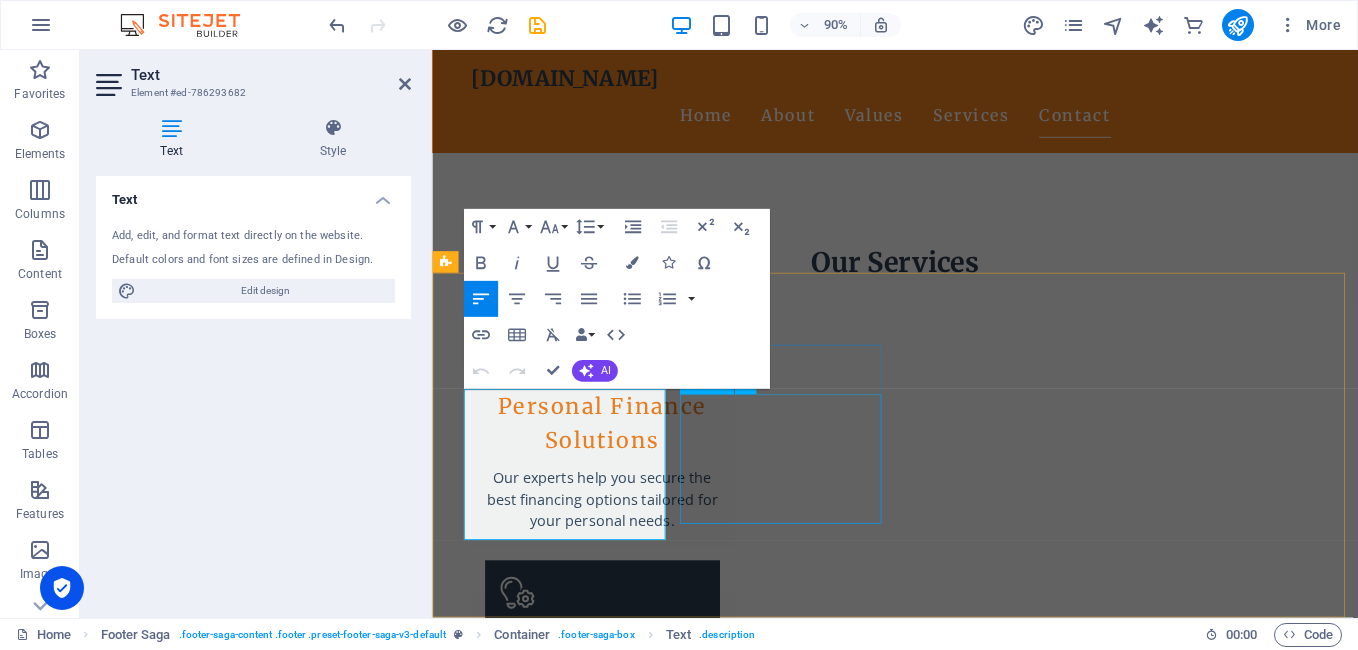 click on "Registered in [GEOGRAPHIC_DATA] and [GEOGRAPHIC_DATA] at [STREET_ADDRESS]. Registered number: 06672251.   Email:  [EMAIL_ADDRESS][DOMAIN_NAME]" at bounding box center (560, 3236) 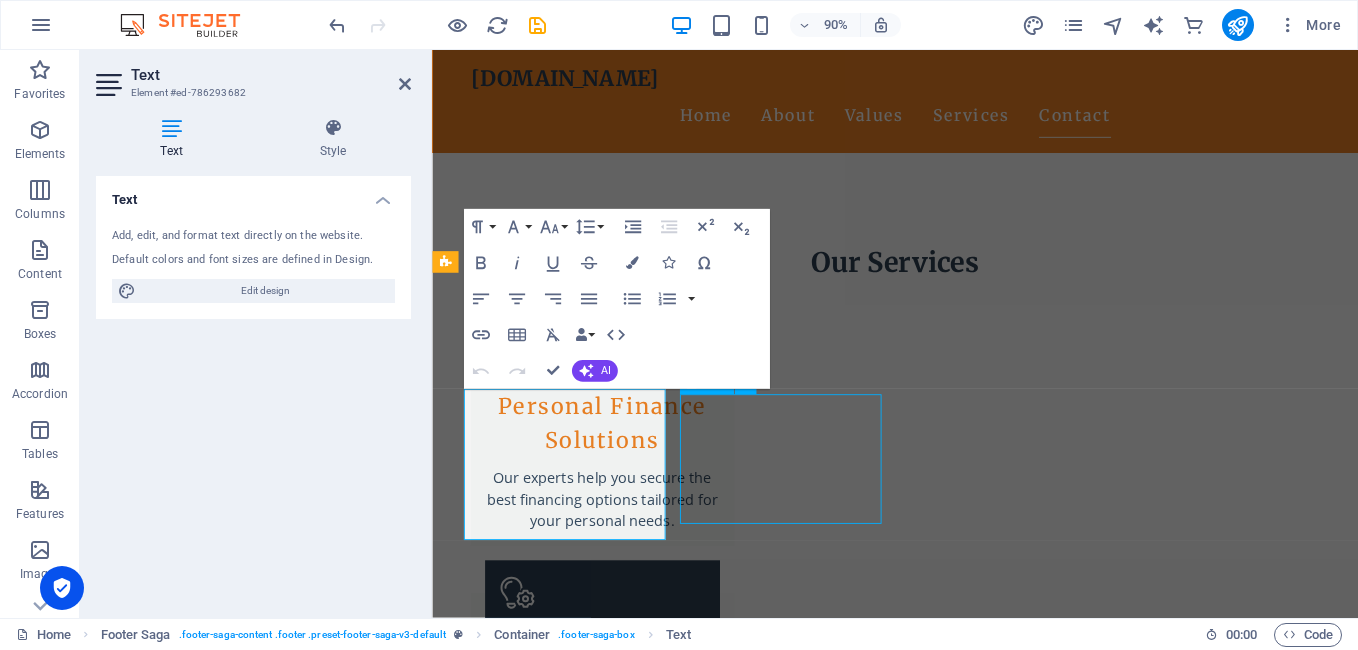 click on "Registered in [GEOGRAPHIC_DATA] and [GEOGRAPHIC_DATA] at [STREET_ADDRESS]. Registered number: 06672251.   Email:  [EMAIL_ADDRESS][DOMAIN_NAME]" at bounding box center (560, 3236) 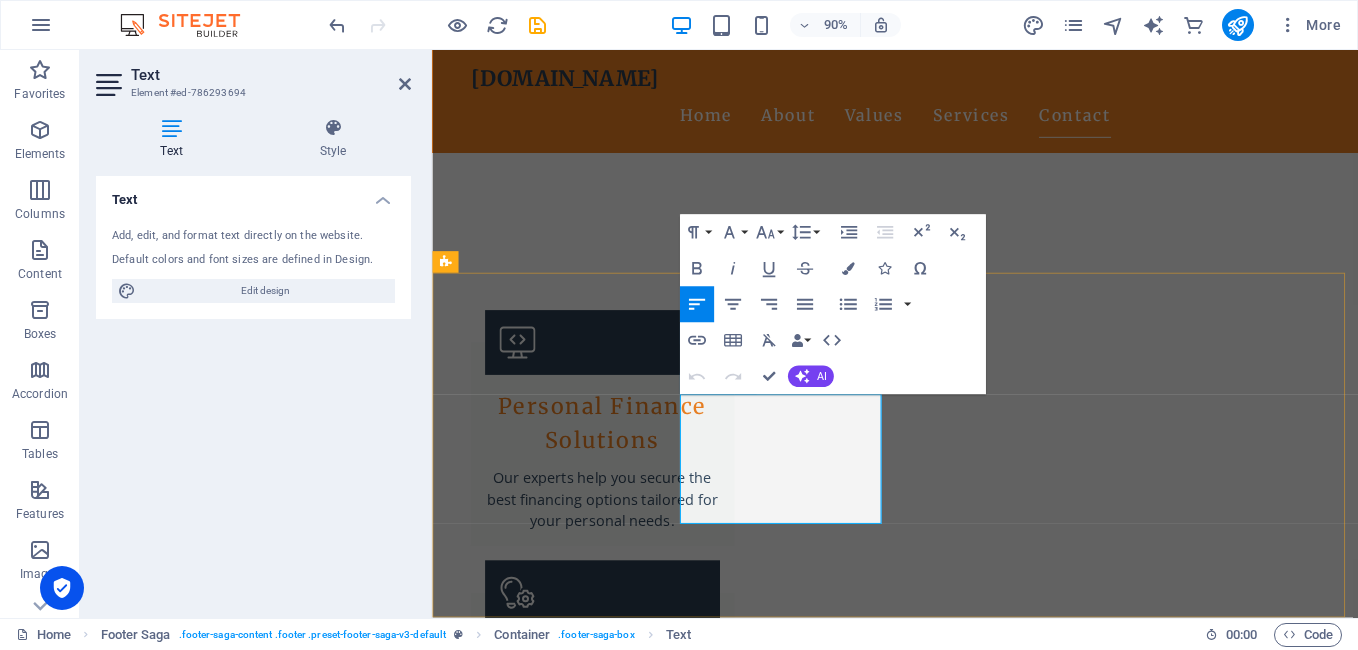 click on "Registered in [GEOGRAPHIC_DATA] and [GEOGRAPHIC_DATA] at [STREET_ADDRESS]. Registered number: 06672251." at bounding box center (560, 3212) 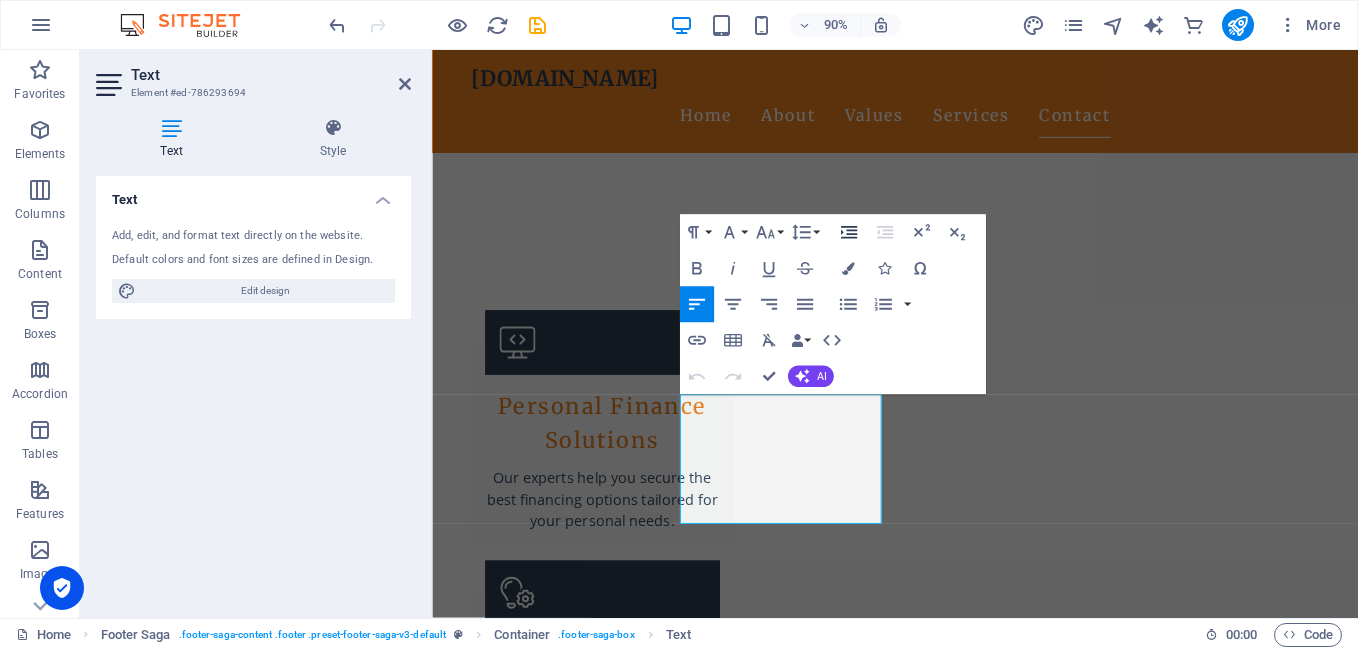 click 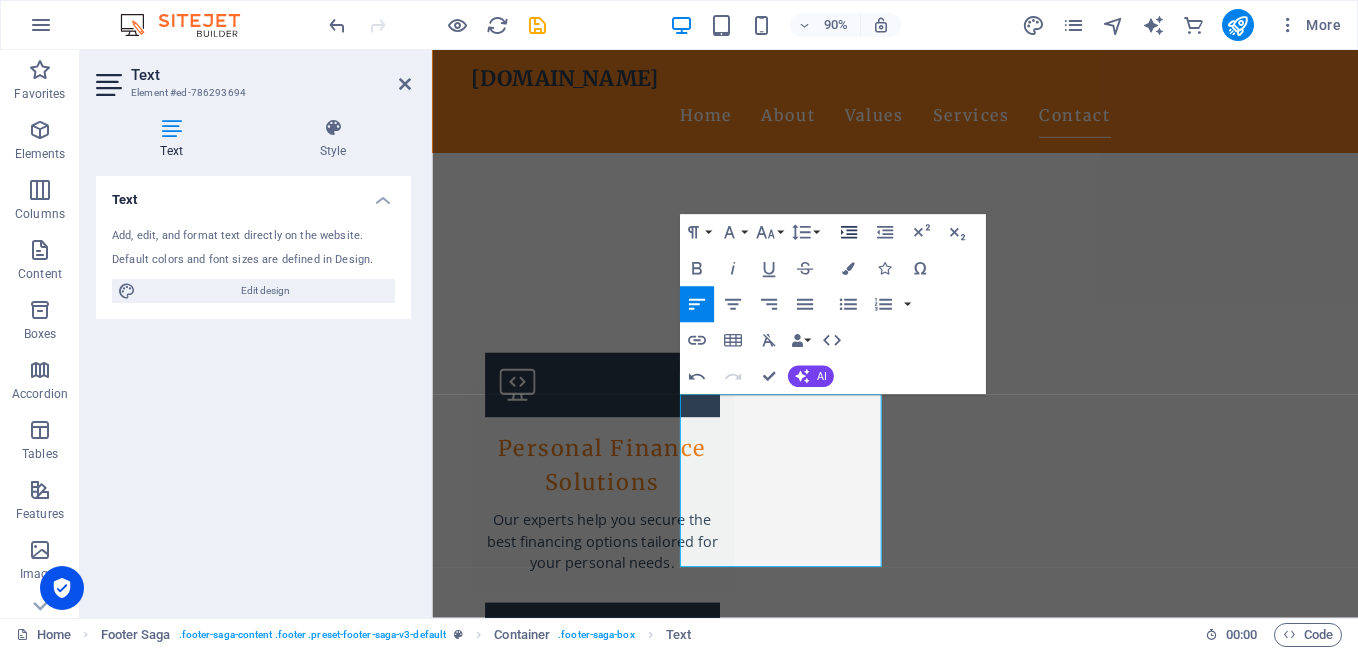 click 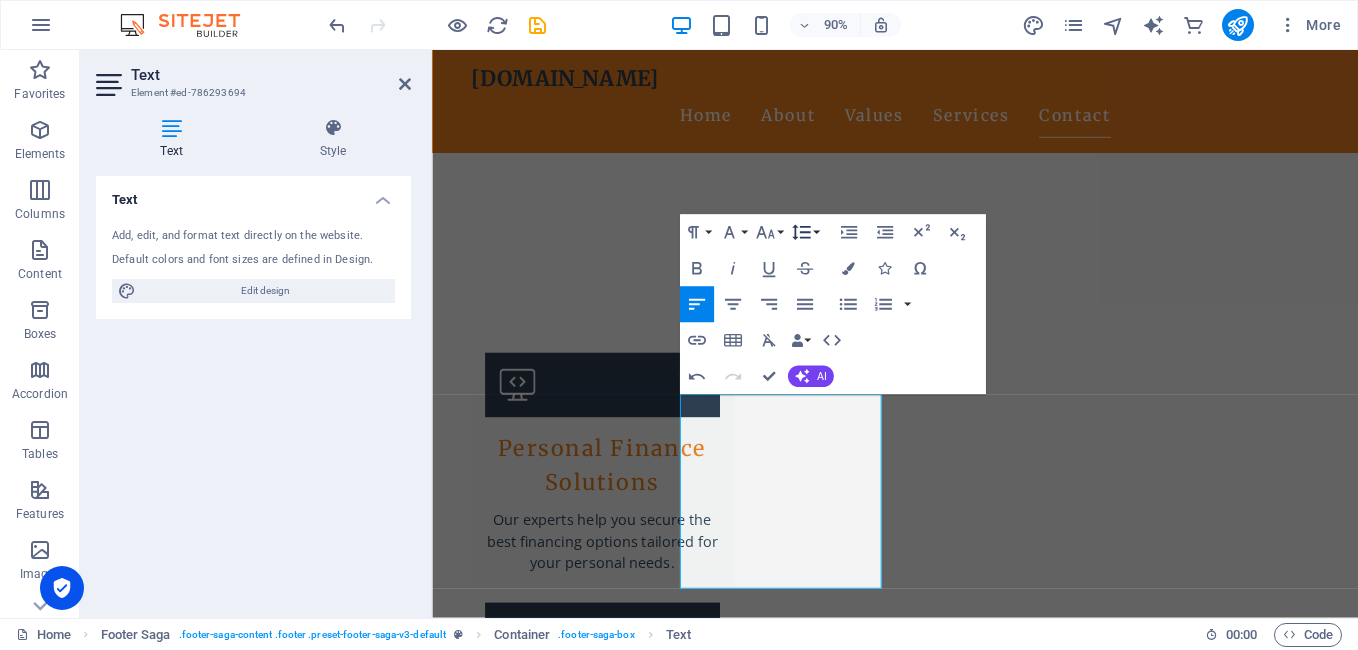 click 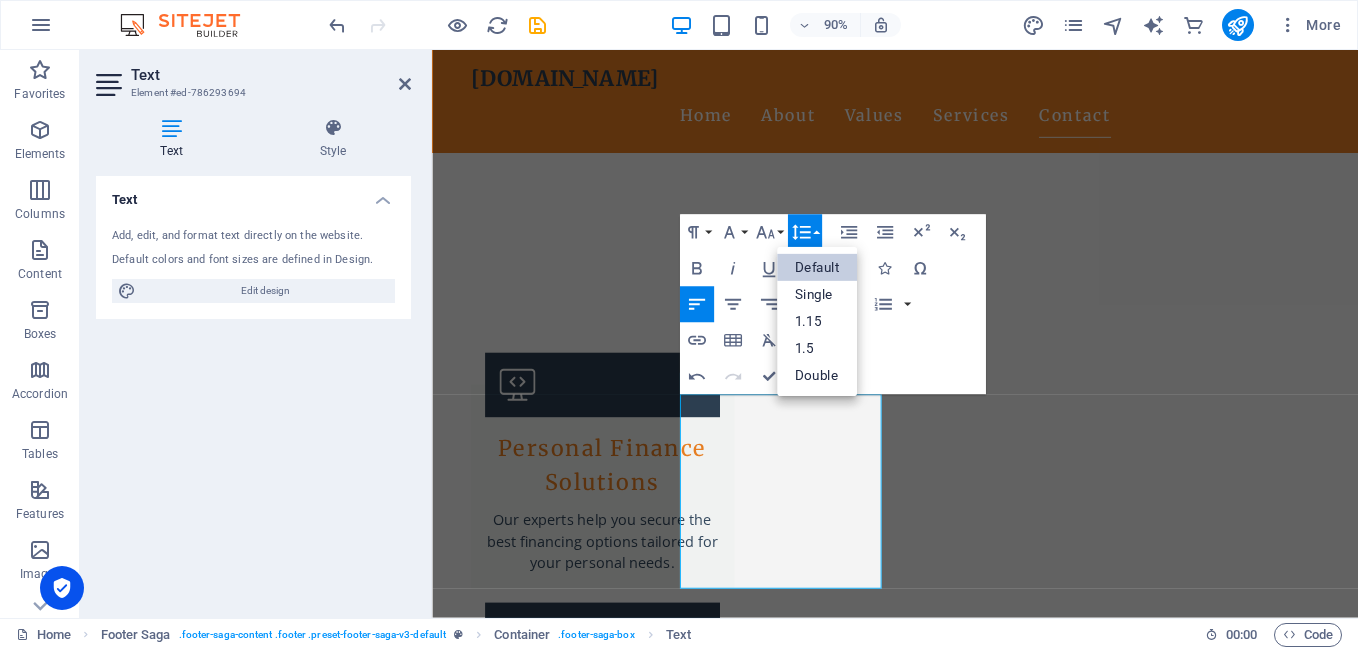 scroll, scrollTop: 0, scrollLeft: 0, axis: both 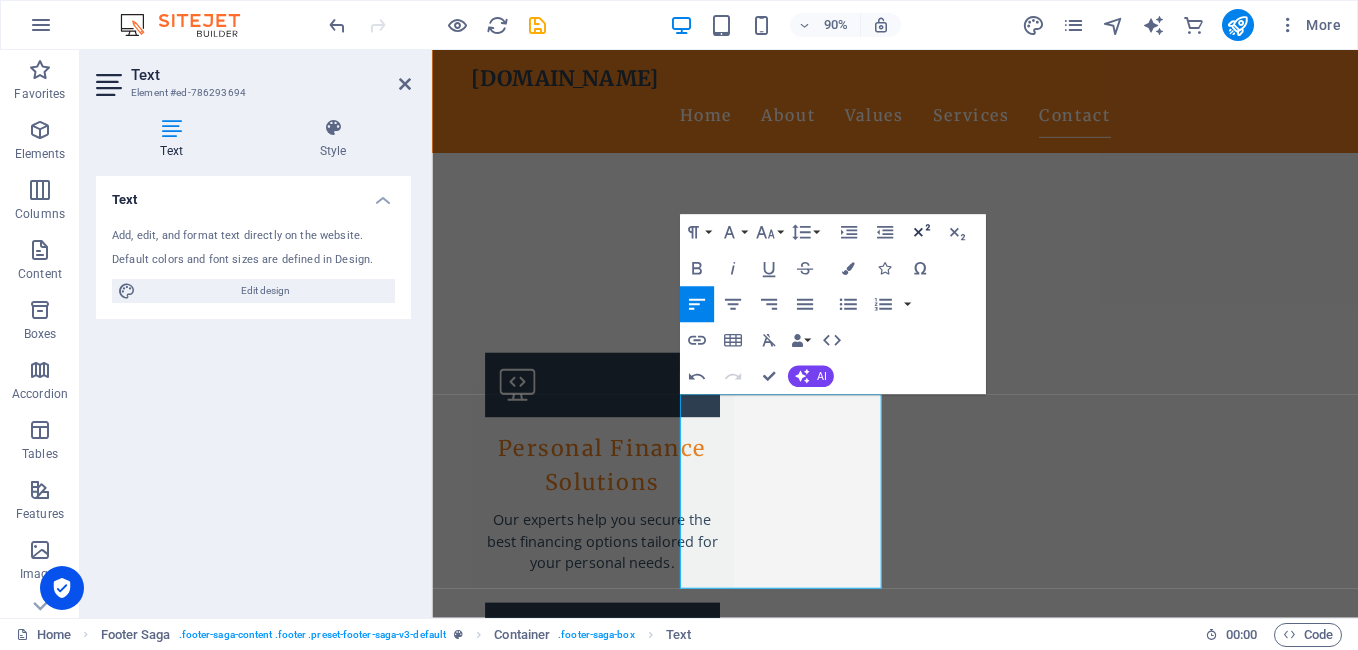 click 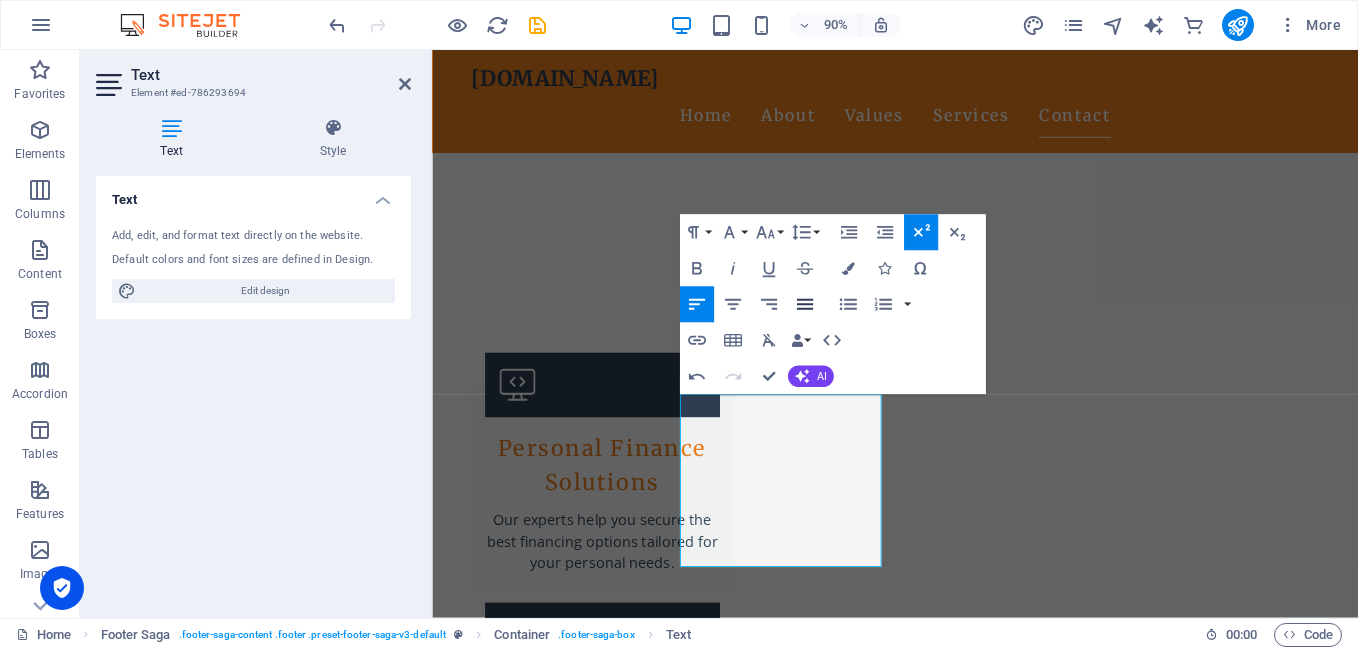 click 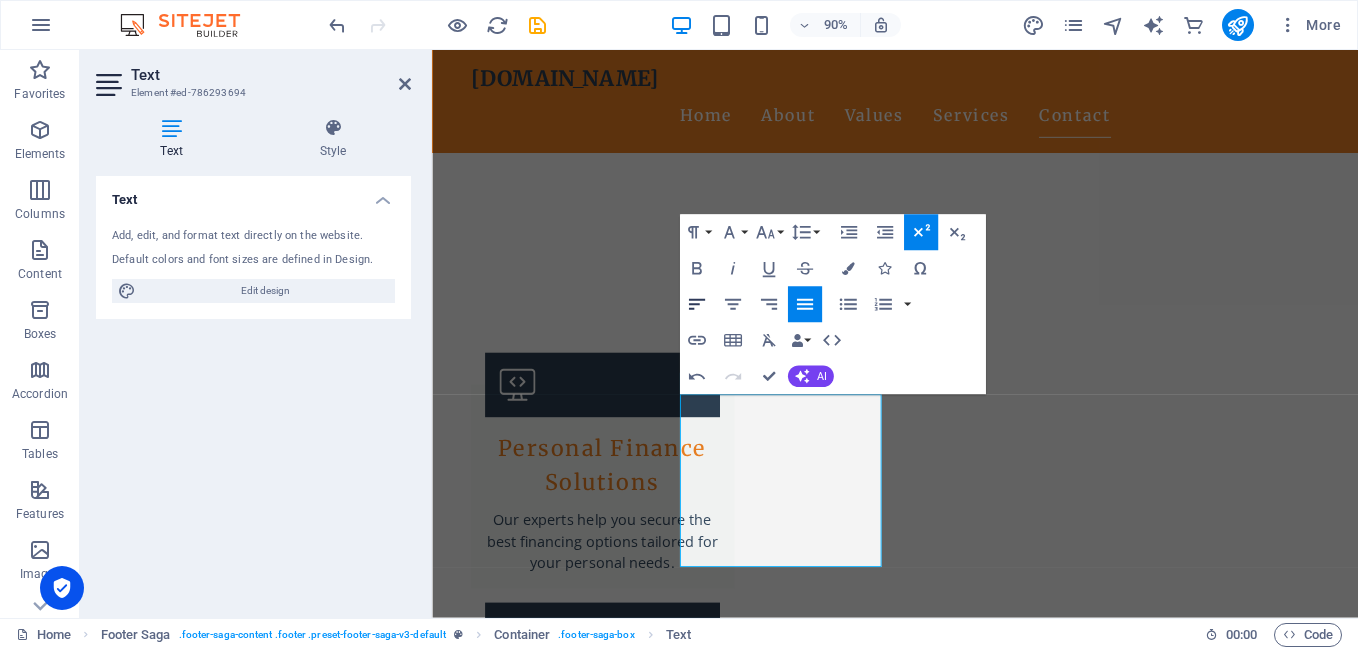 click 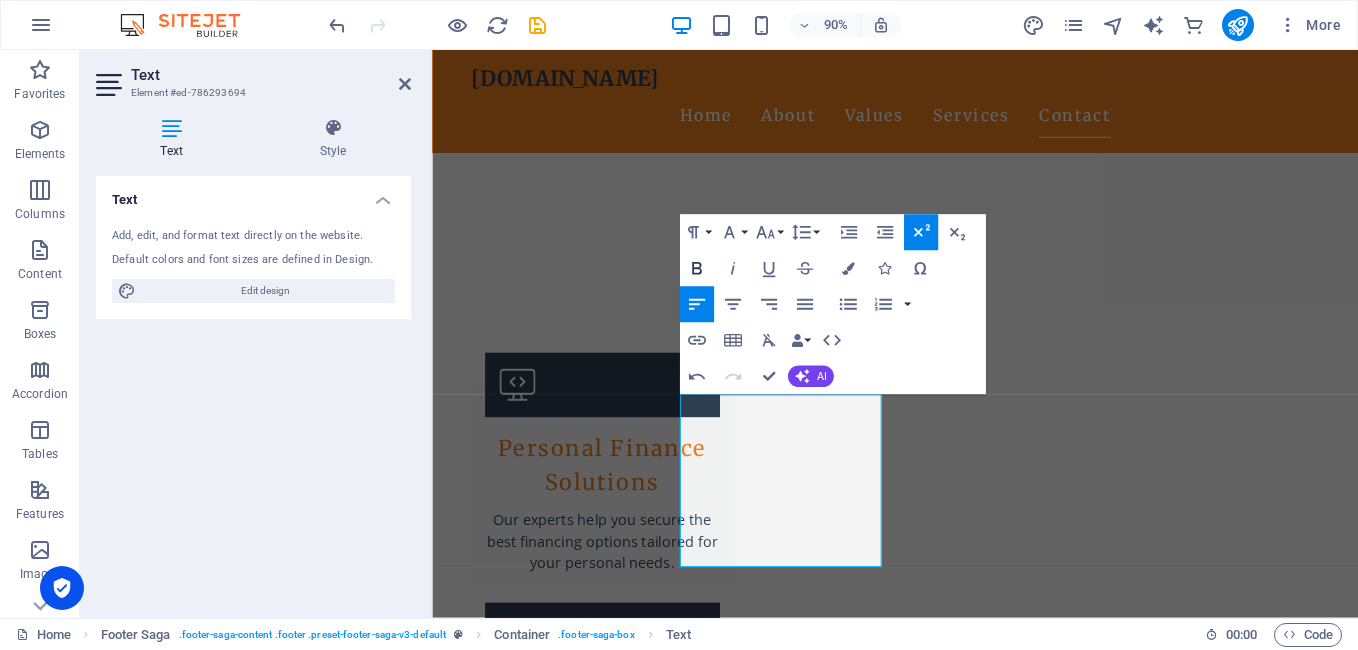 click 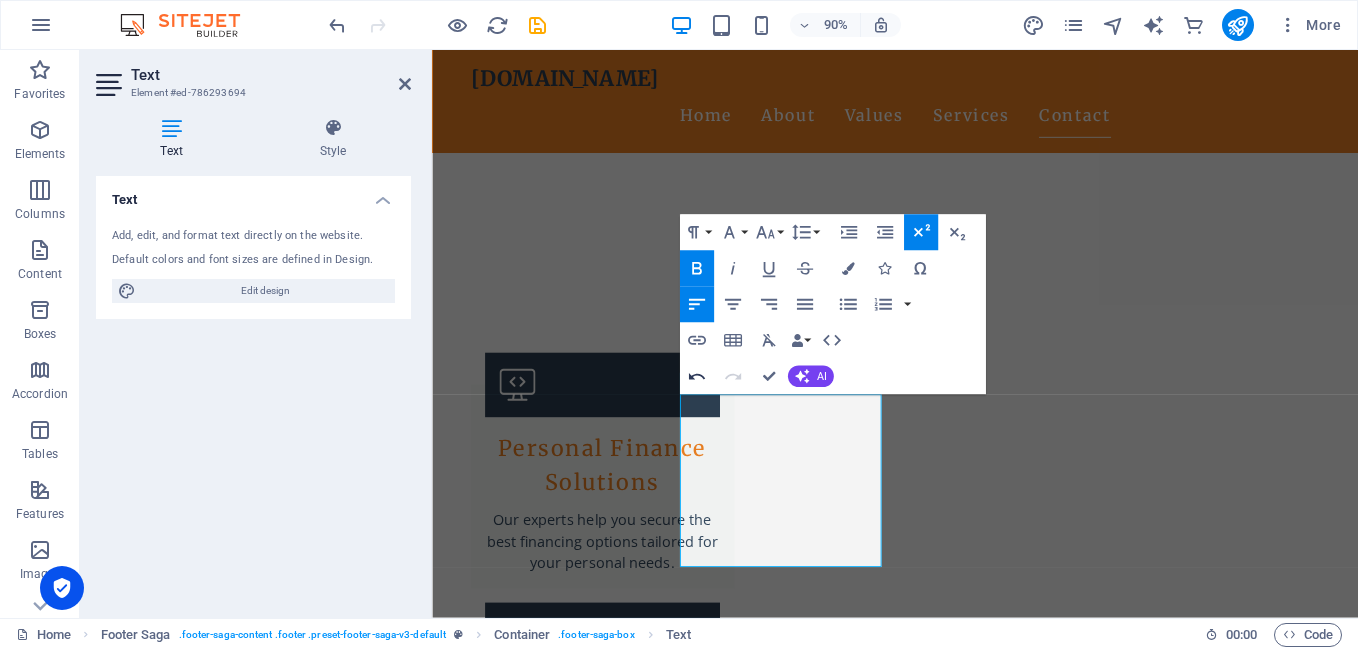 click 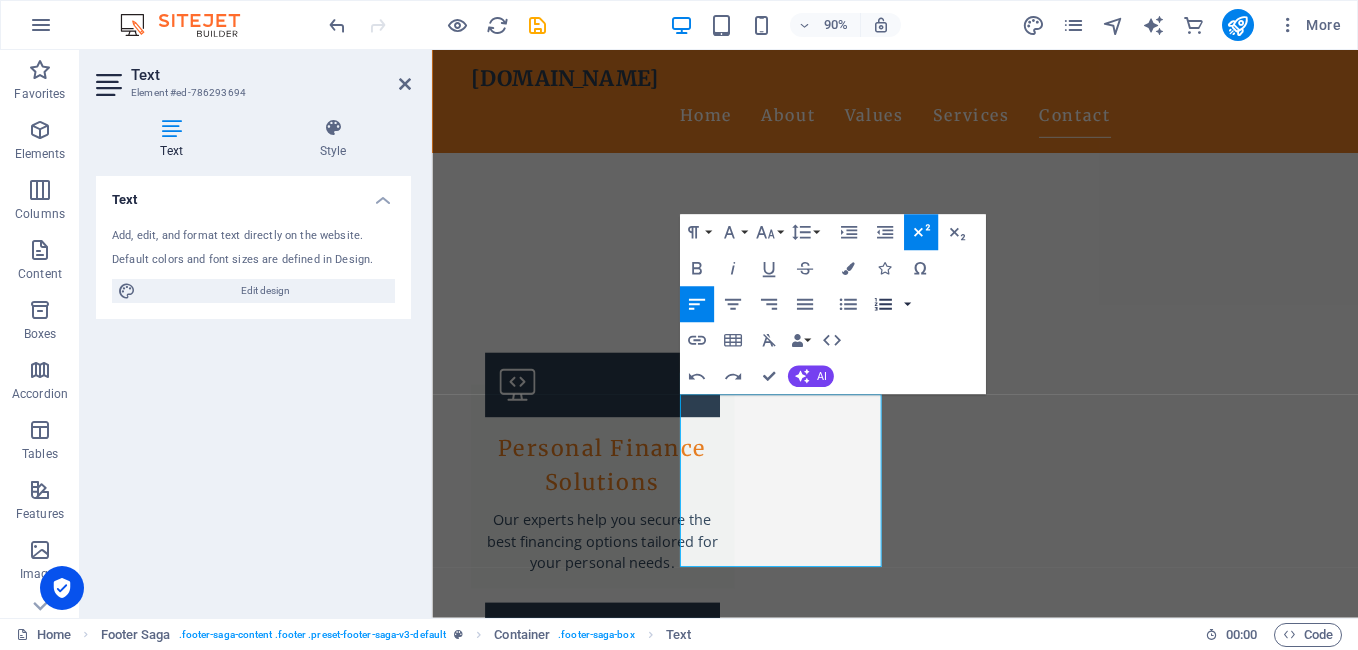 click at bounding box center (907, 304) 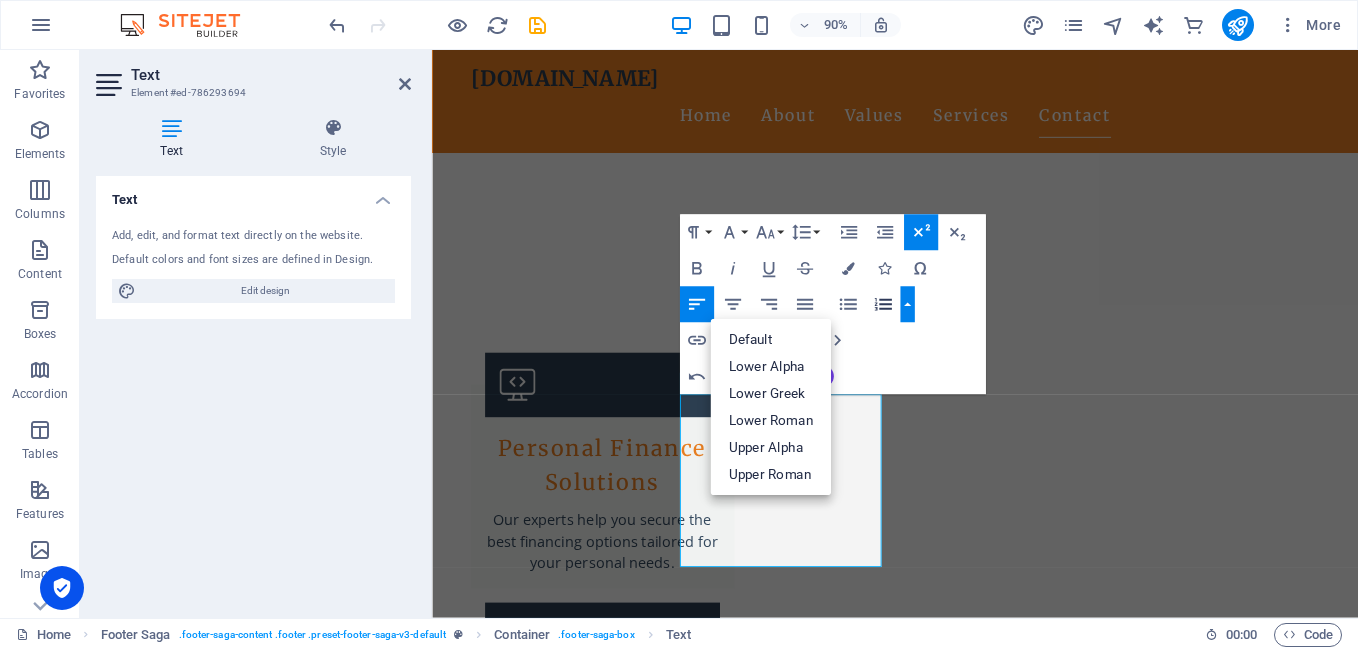 click at bounding box center [907, 304] 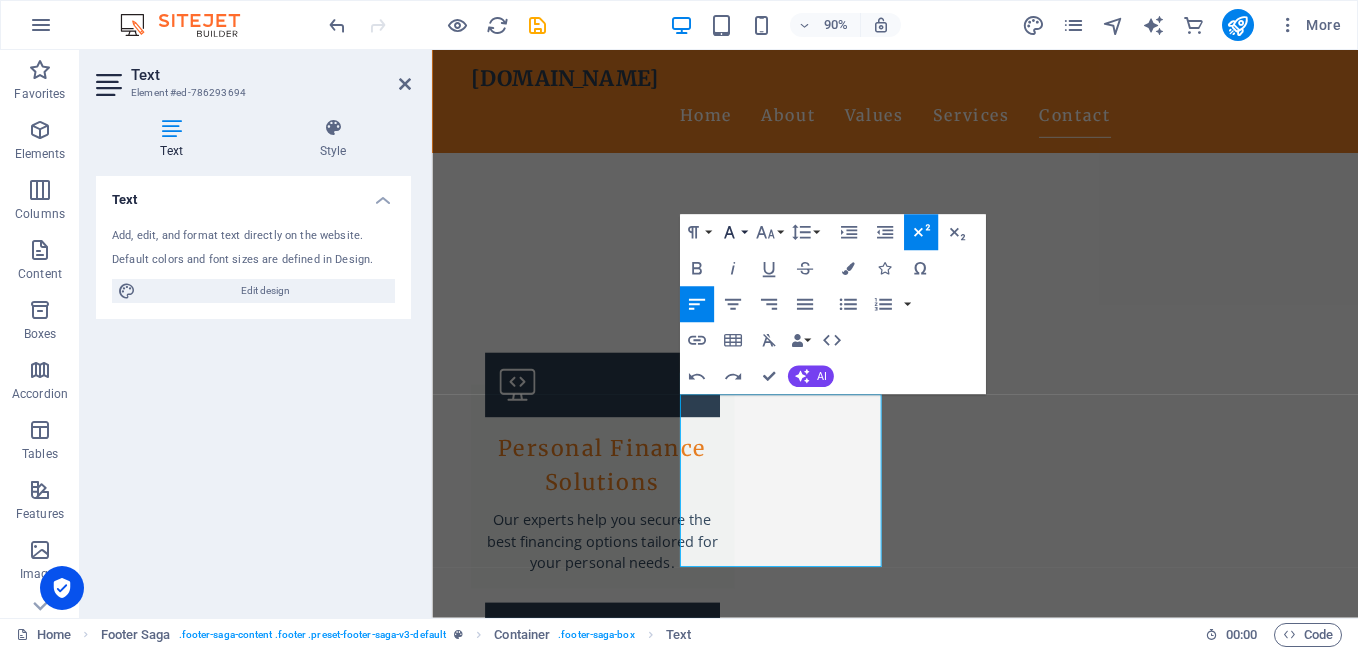 click on "Font Family" at bounding box center (733, 232) 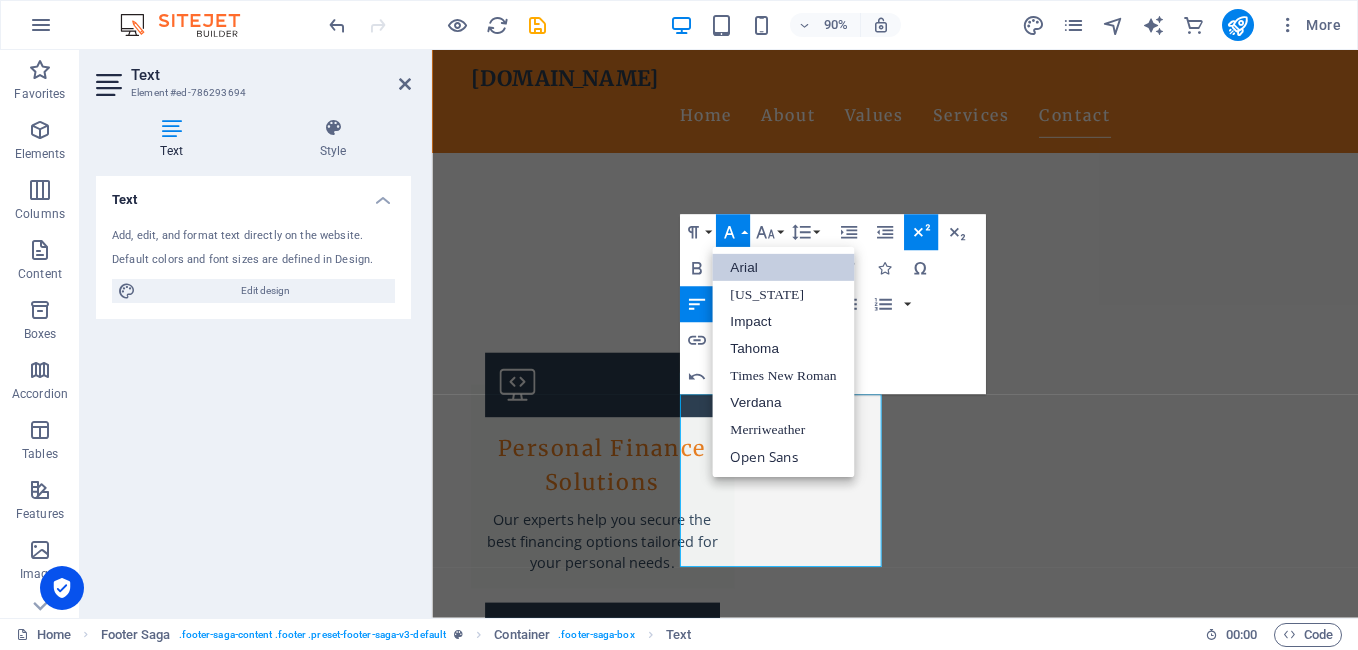 scroll, scrollTop: 0, scrollLeft: 0, axis: both 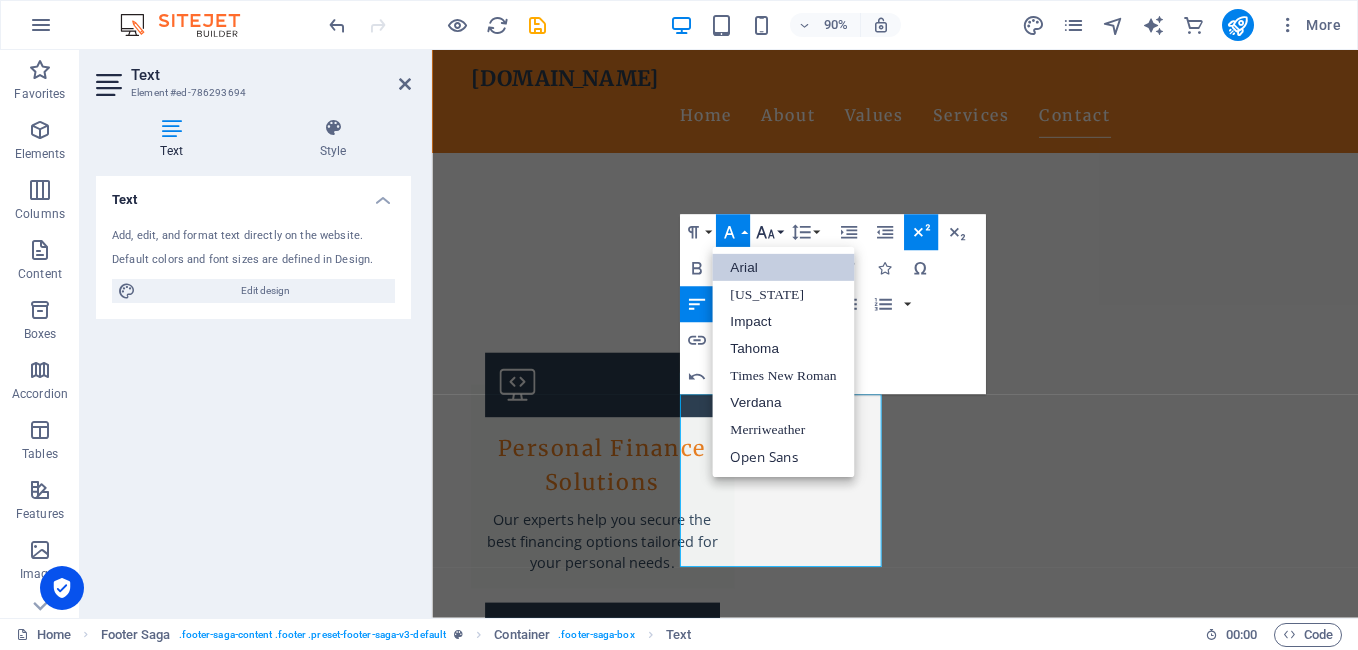 click on "Font Size" at bounding box center [769, 232] 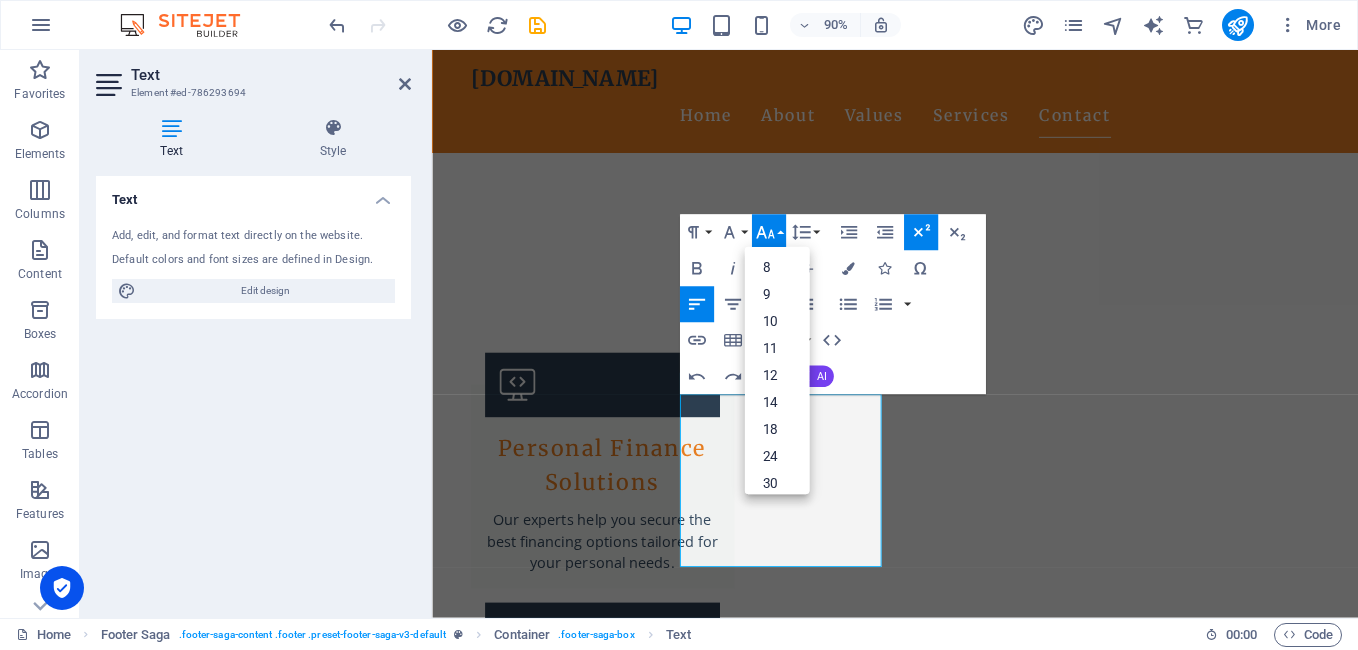 click on "Font Size" at bounding box center [769, 232] 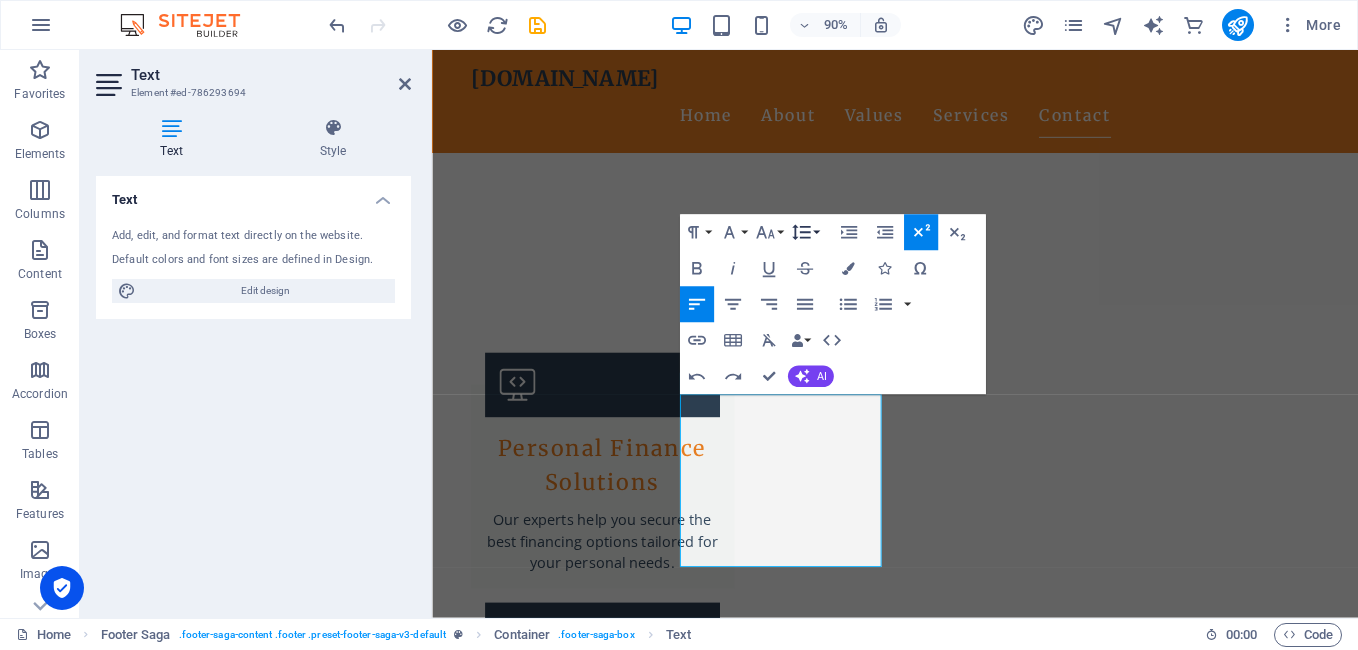 click on "Line Height" at bounding box center (805, 232) 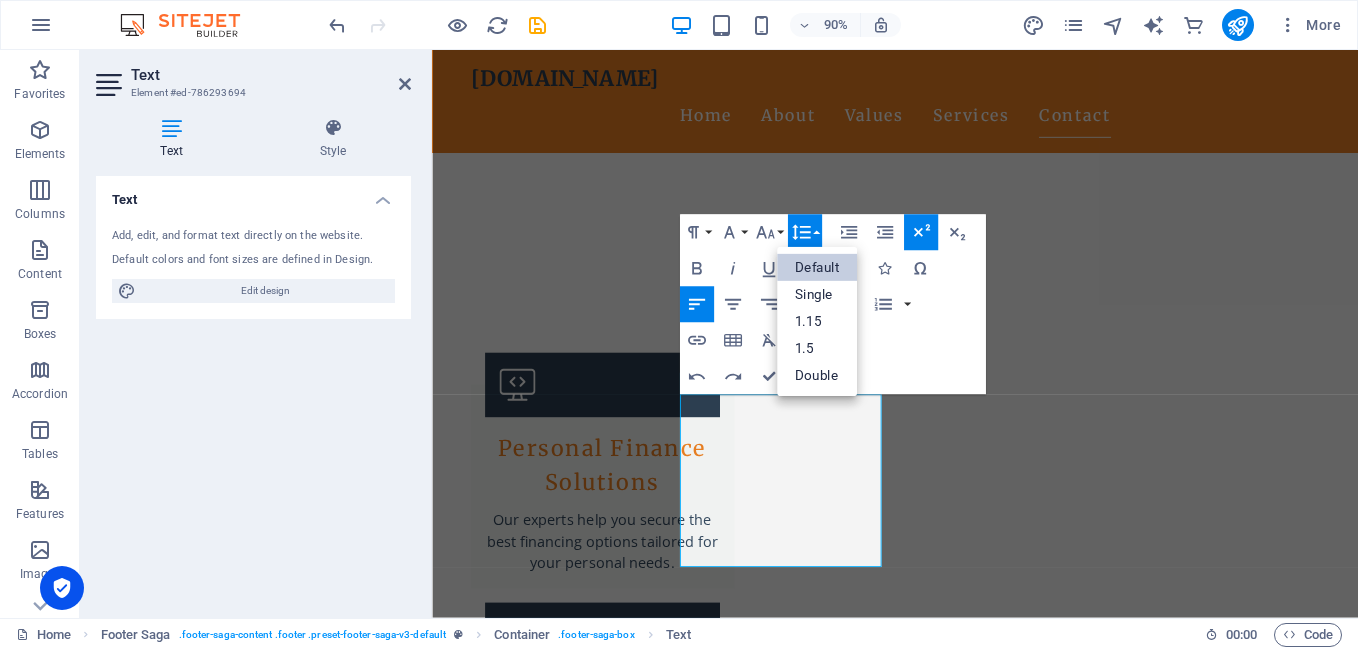 scroll, scrollTop: 0, scrollLeft: 0, axis: both 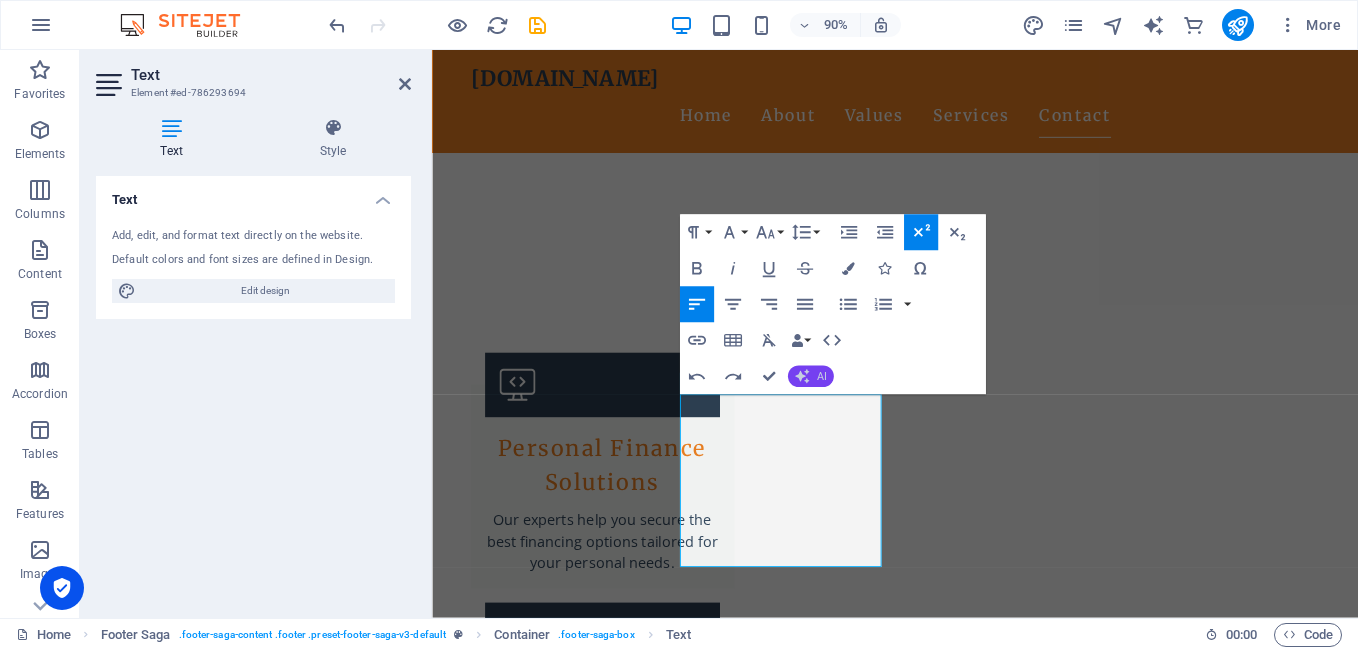click on "AI" at bounding box center (811, 377) 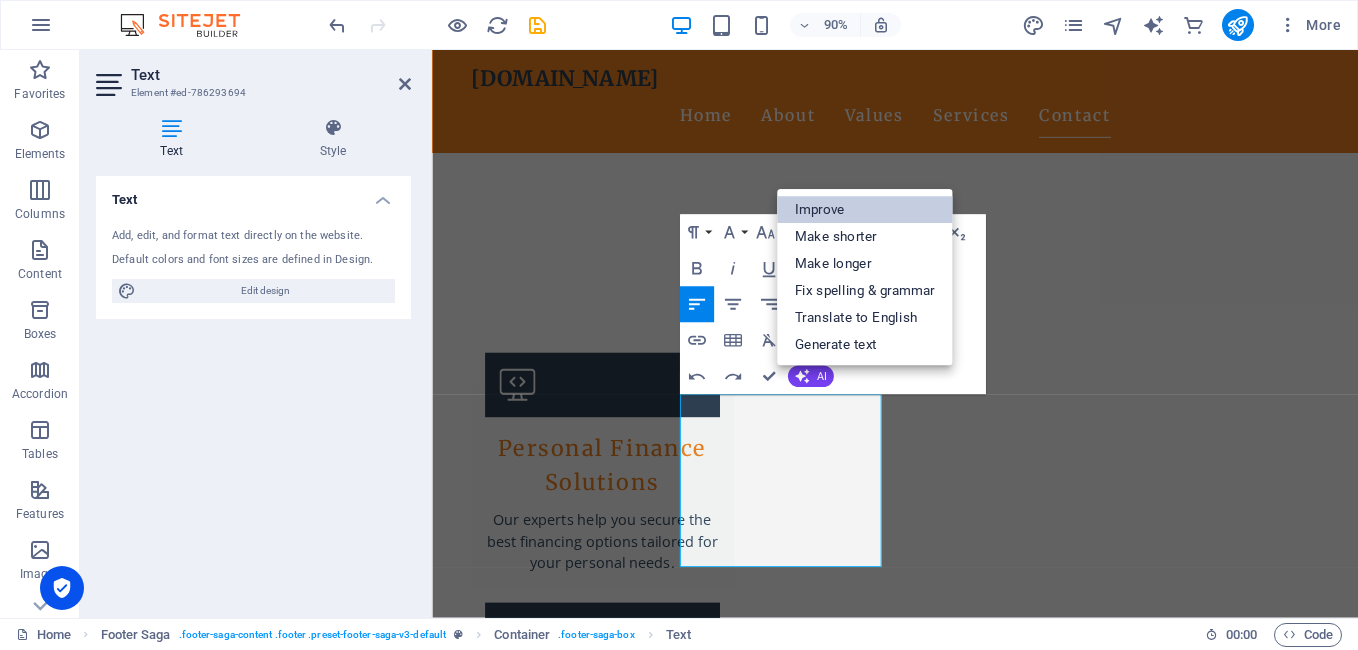click on "Improve" at bounding box center [865, 209] 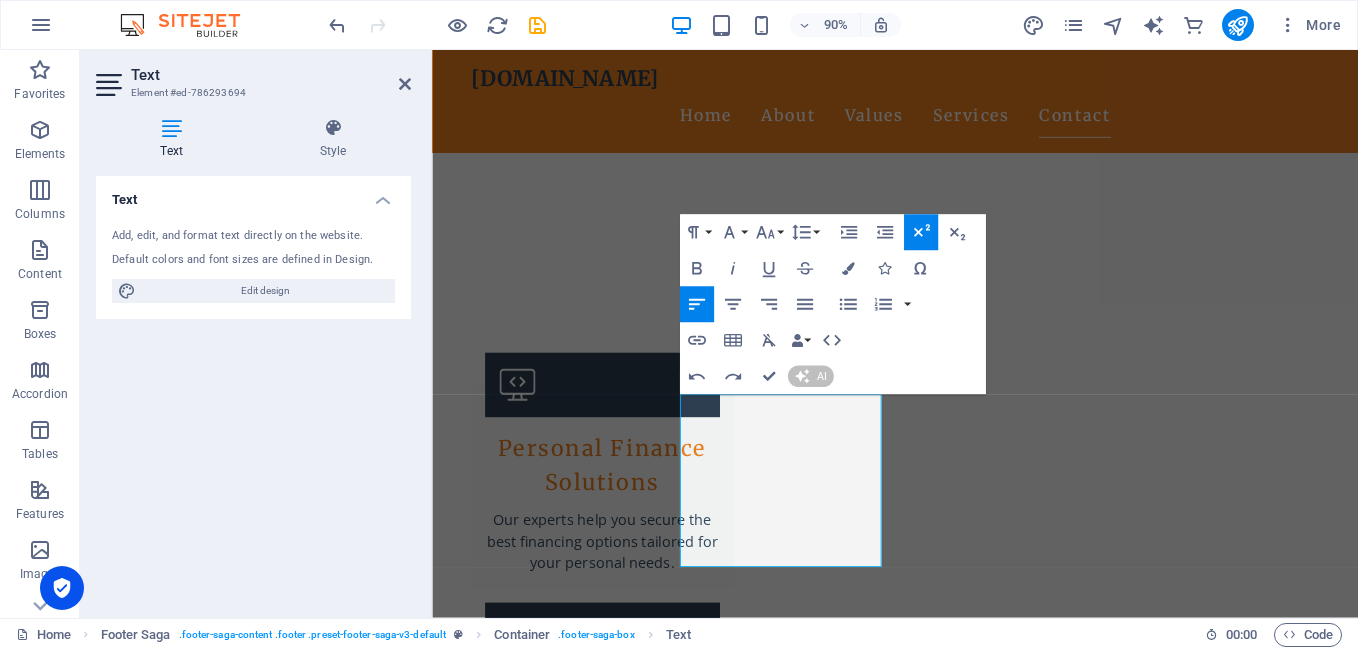 type 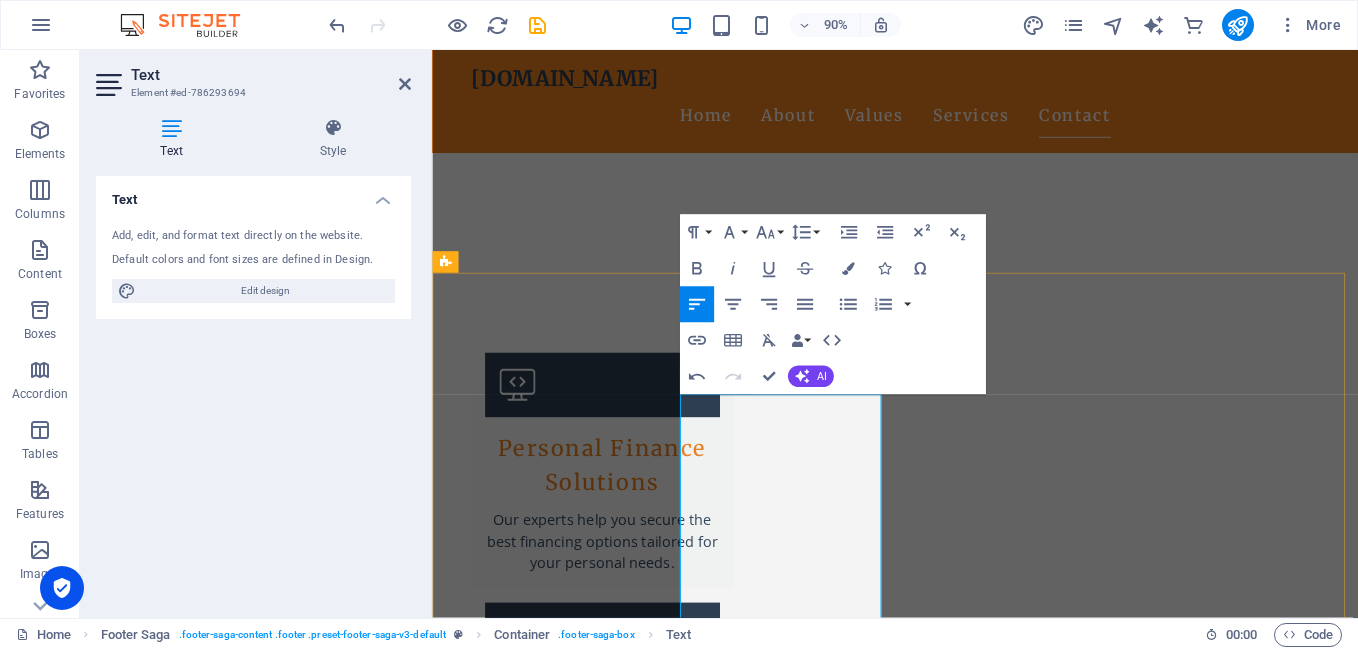 click on "Registered in [GEOGRAPHIC_DATA] and [GEOGRAPHIC_DATA] at [STREET_ADDRESS].   Registered number: 06672251.   Email: [EMAIL_ADDRESS][DOMAIN_NAME]" at bounding box center [580, 3307] 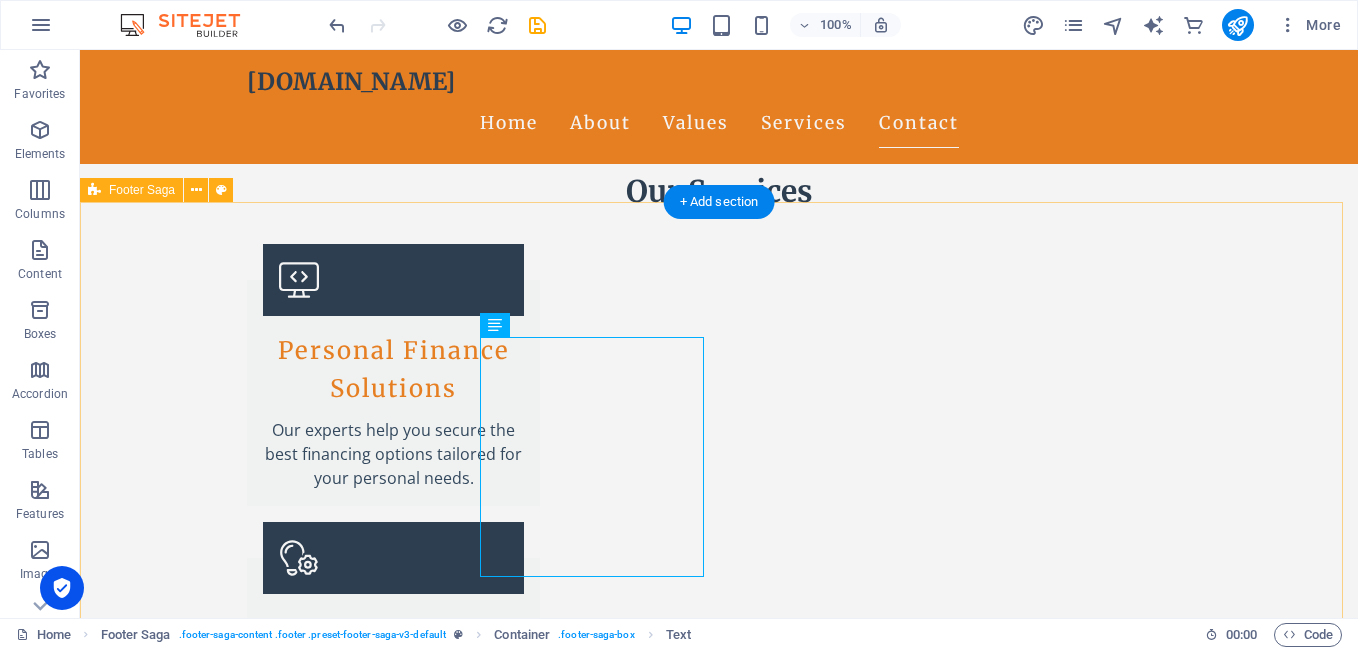 click on "[DOMAIN_NAME] Ashtead Financing Ltd. is a premier finance brokerage dedicated to providing tailored financial solutions for individuals and businesses. Contact us [DATE] to discover how we can assist you. Contact Registered in [GEOGRAPHIC_DATA] and [GEOGRAPHIC_DATA] at [STREET_ADDRESS].   Registered number: 06672251.   Email: [EMAIL_ADDRESS][DOMAIN_NAME] Navigation Home About Values Services Contact Legal Notice Privacy Policy Social media Facebook X Instagram" at bounding box center (719, 3231) 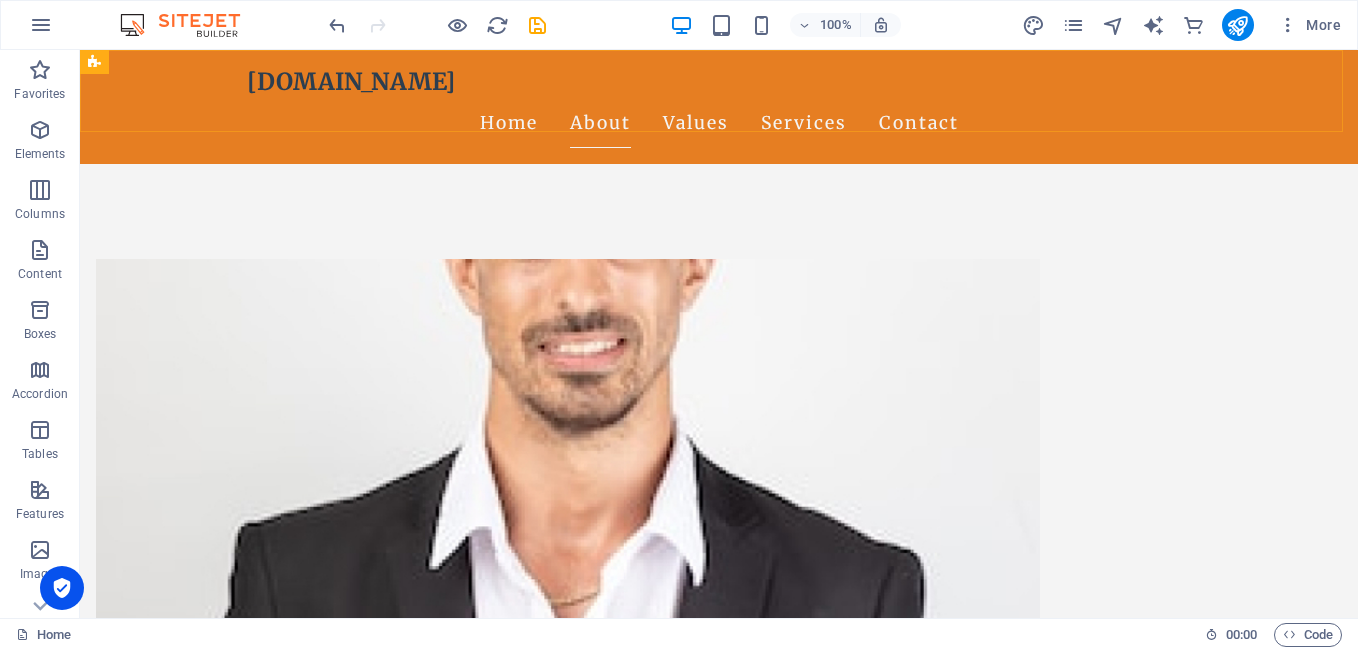 scroll, scrollTop: 724, scrollLeft: 0, axis: vertical 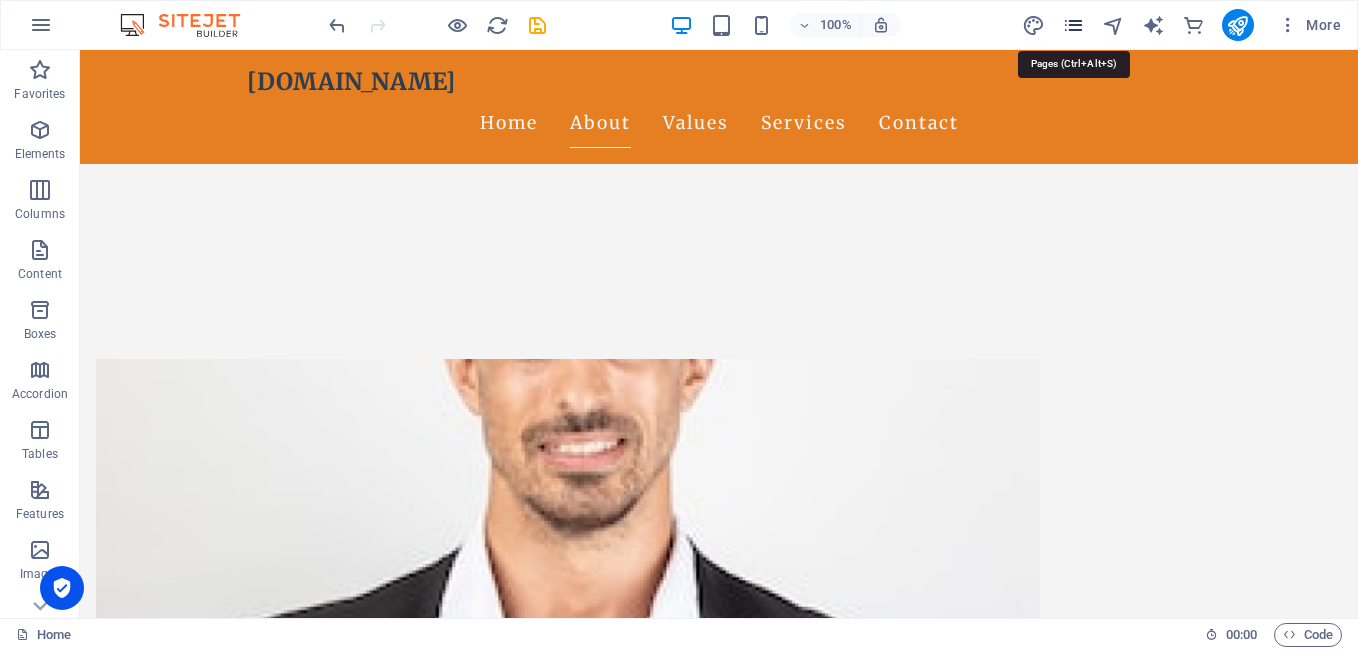 click at bounding box center (1073, 25) 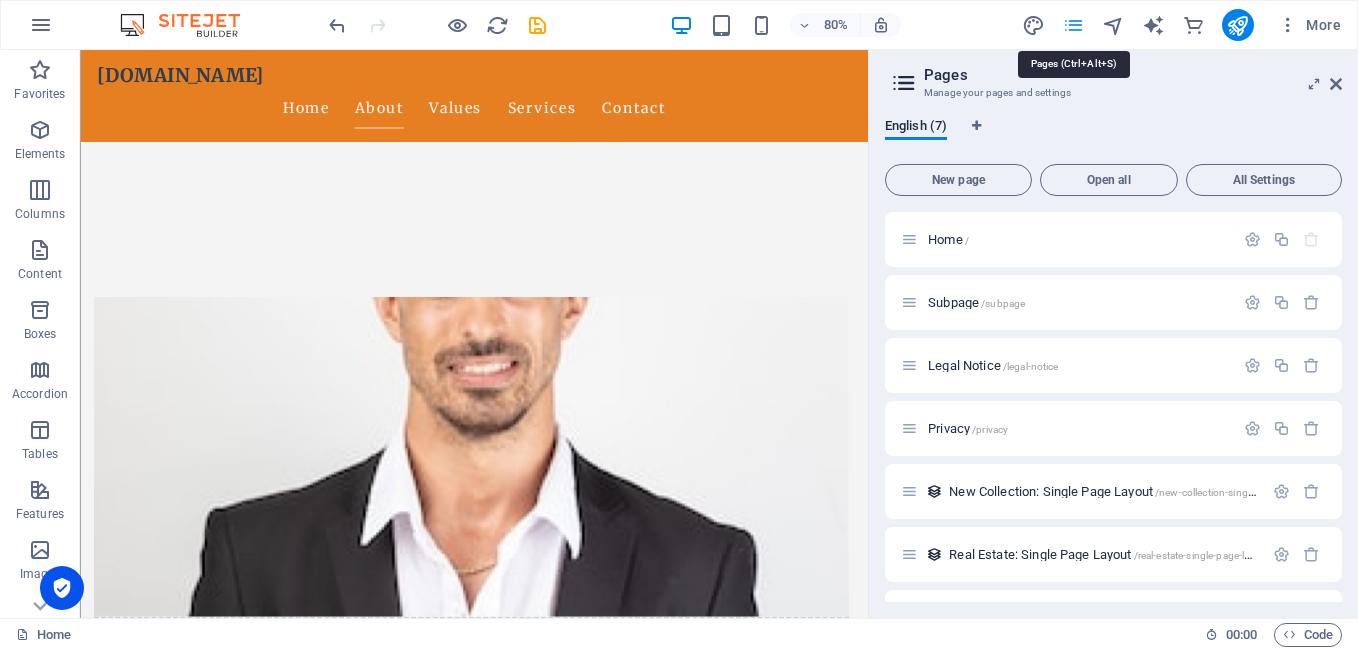 click at bounding box center [1073, 25] 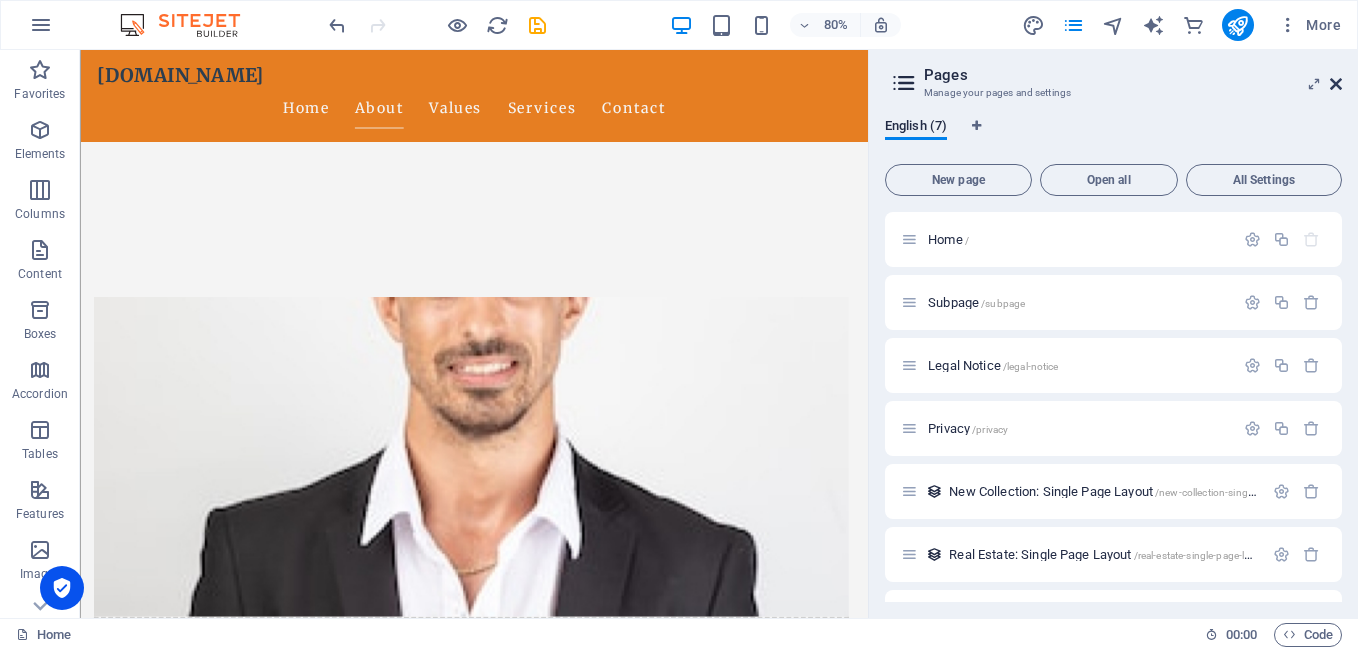 click at bounding box center [1336, 84] 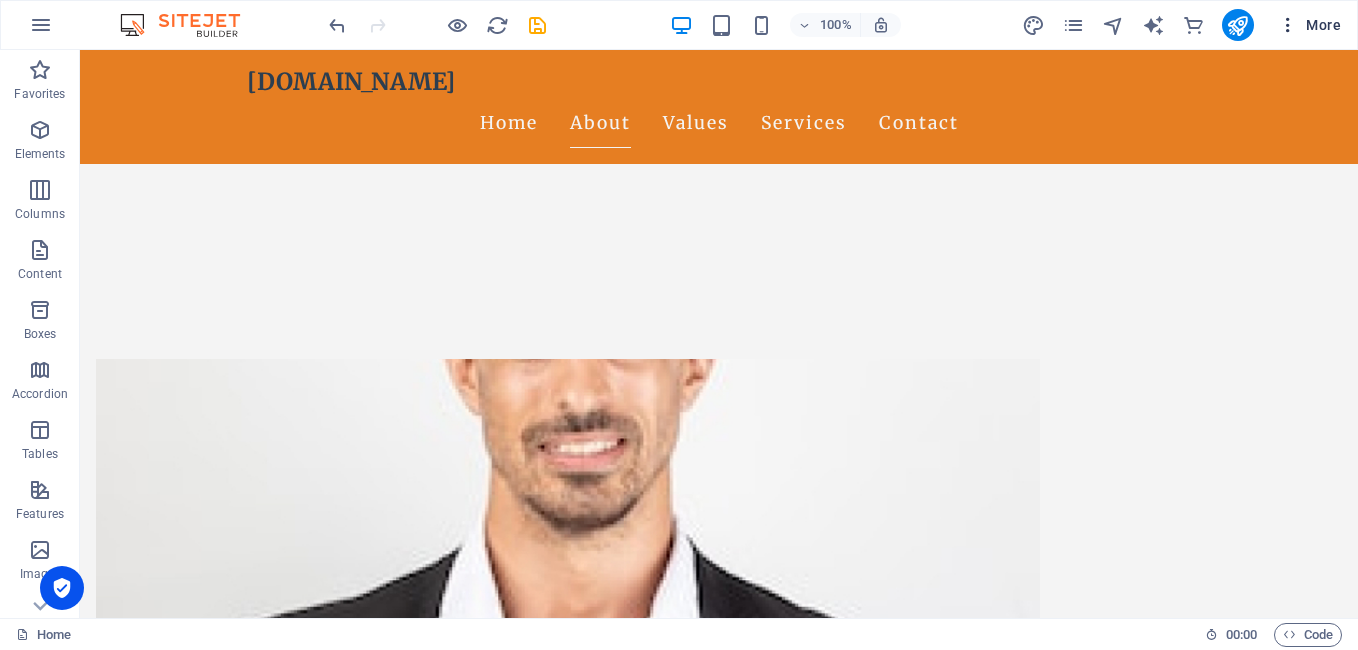 click at bounding box center [1288, 25] 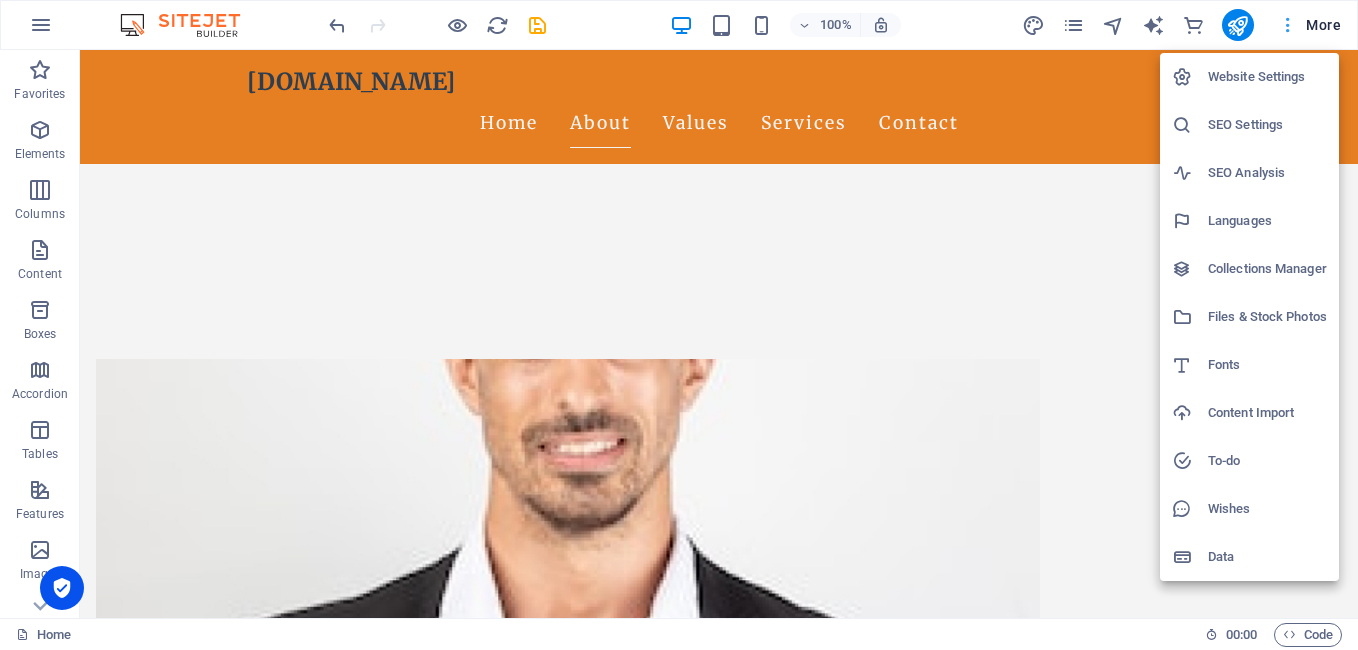 click at bounding box center (679, 325) 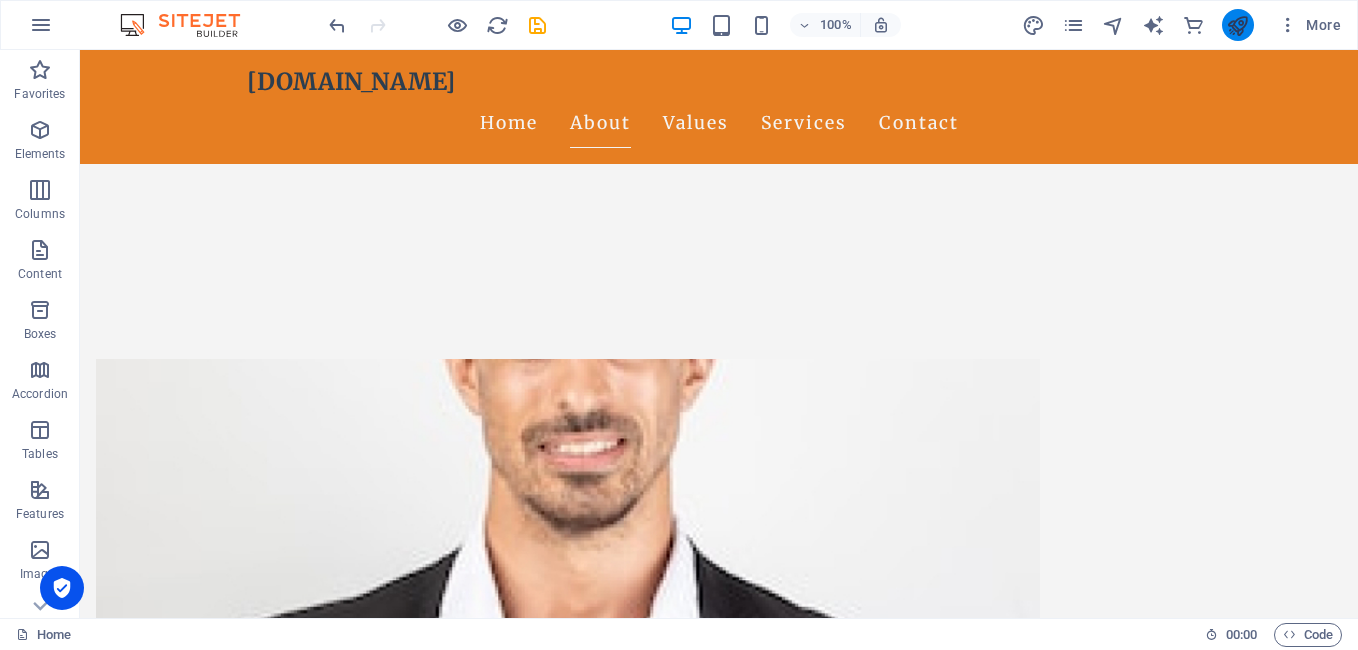 click at bounding box center [1237, 25] 